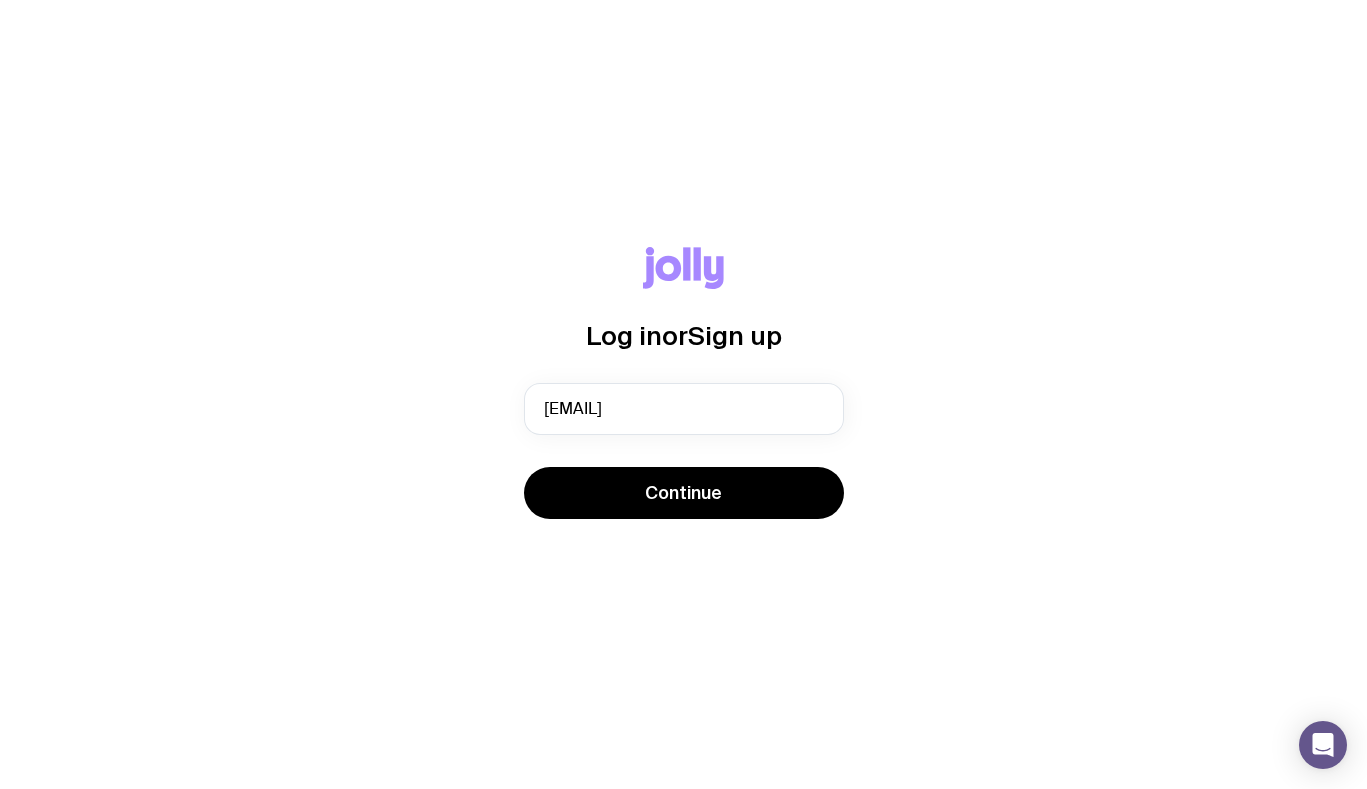 scroll, scrollTop: 0, scrollLeft: 0, axis: both 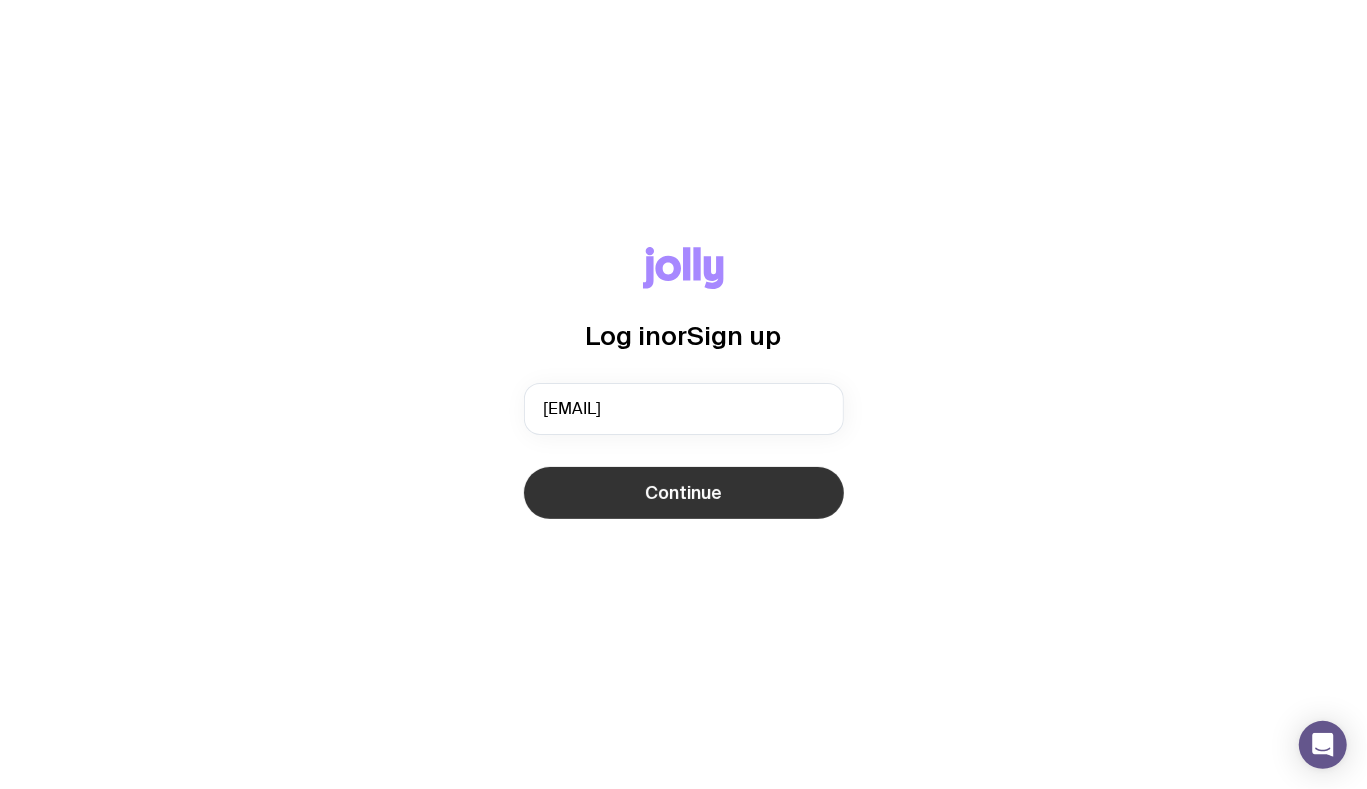type on "danielle.rosenbaum@quarterfive.com.au" 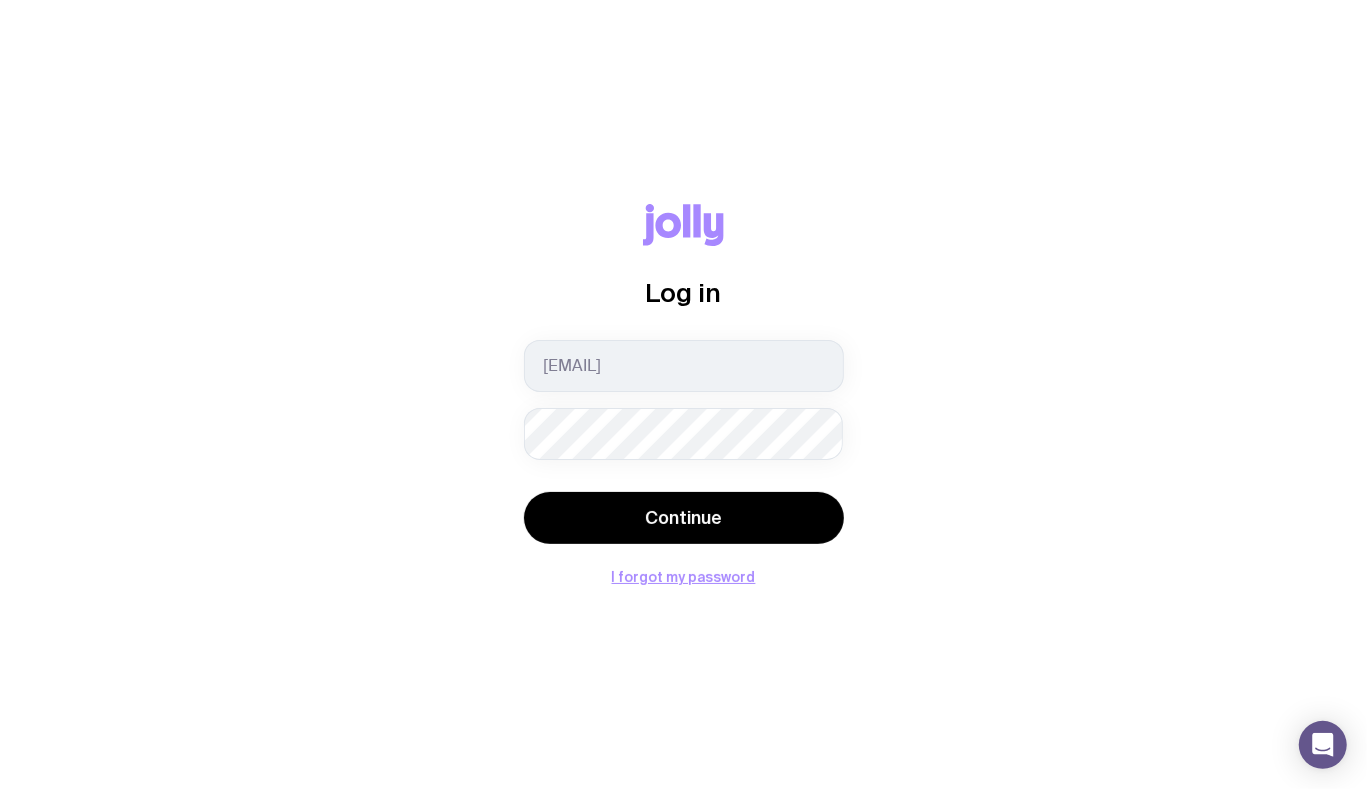 click at bounding box center [0, 789] 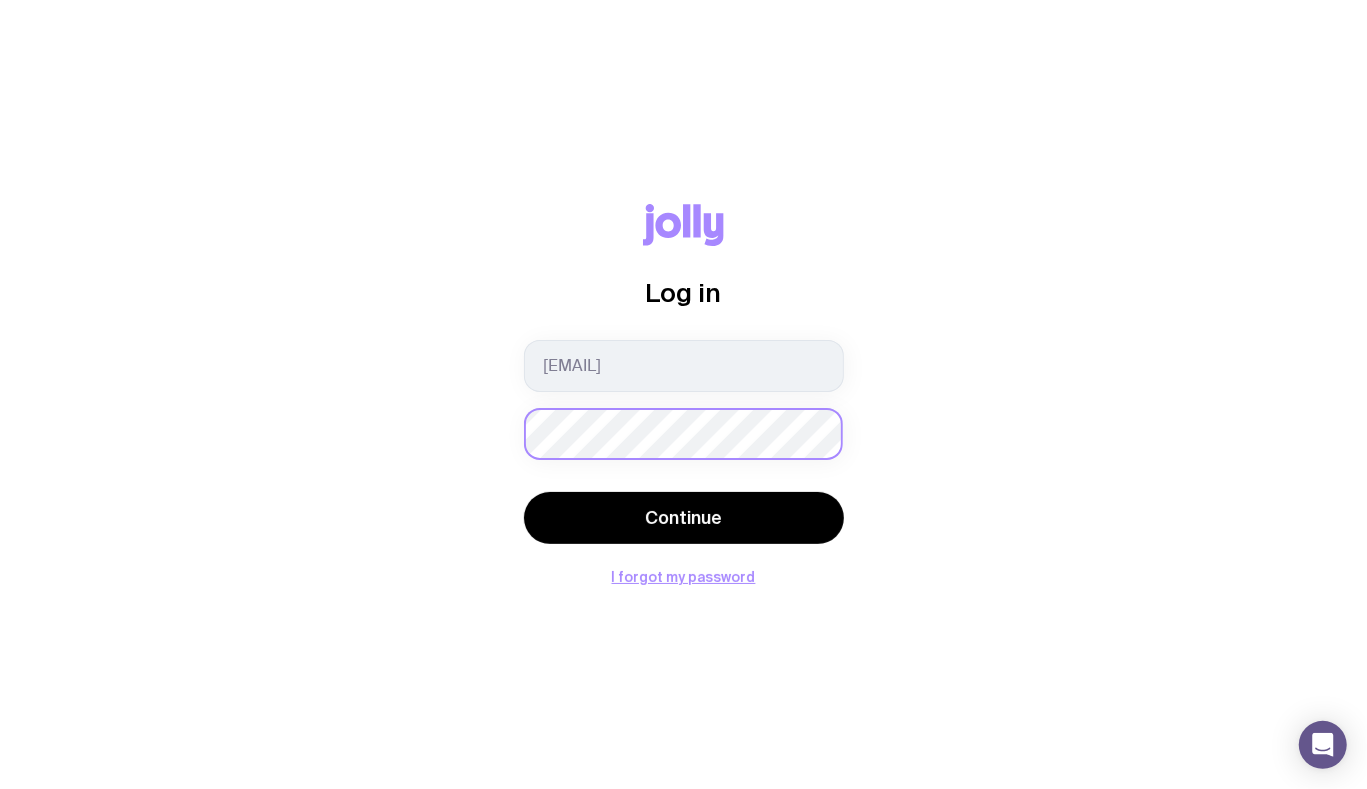 click at bounding box center (0, 789) 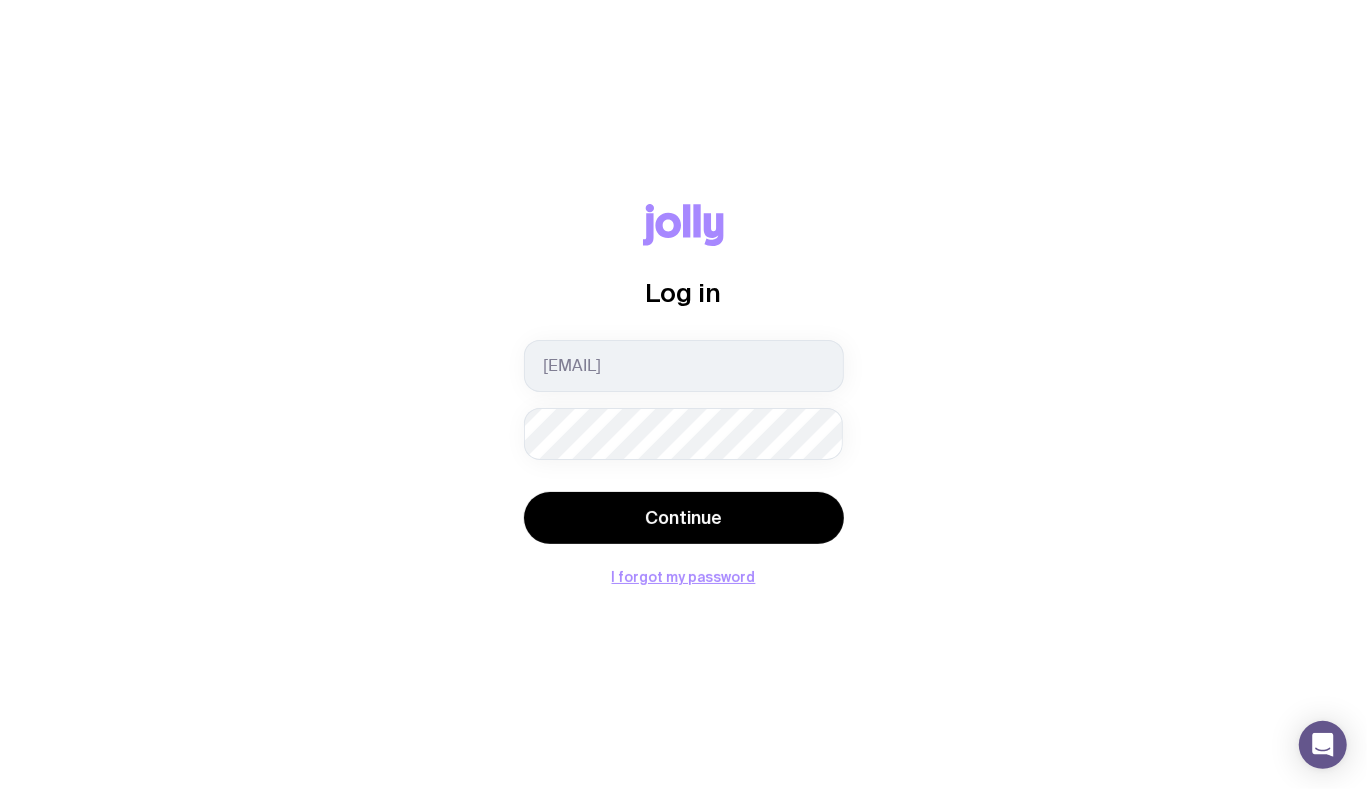 click on "Log in danielle.rosenbaum@quarterfive.com.au Continue  I forgot my password" at bounding box center (683, 394) 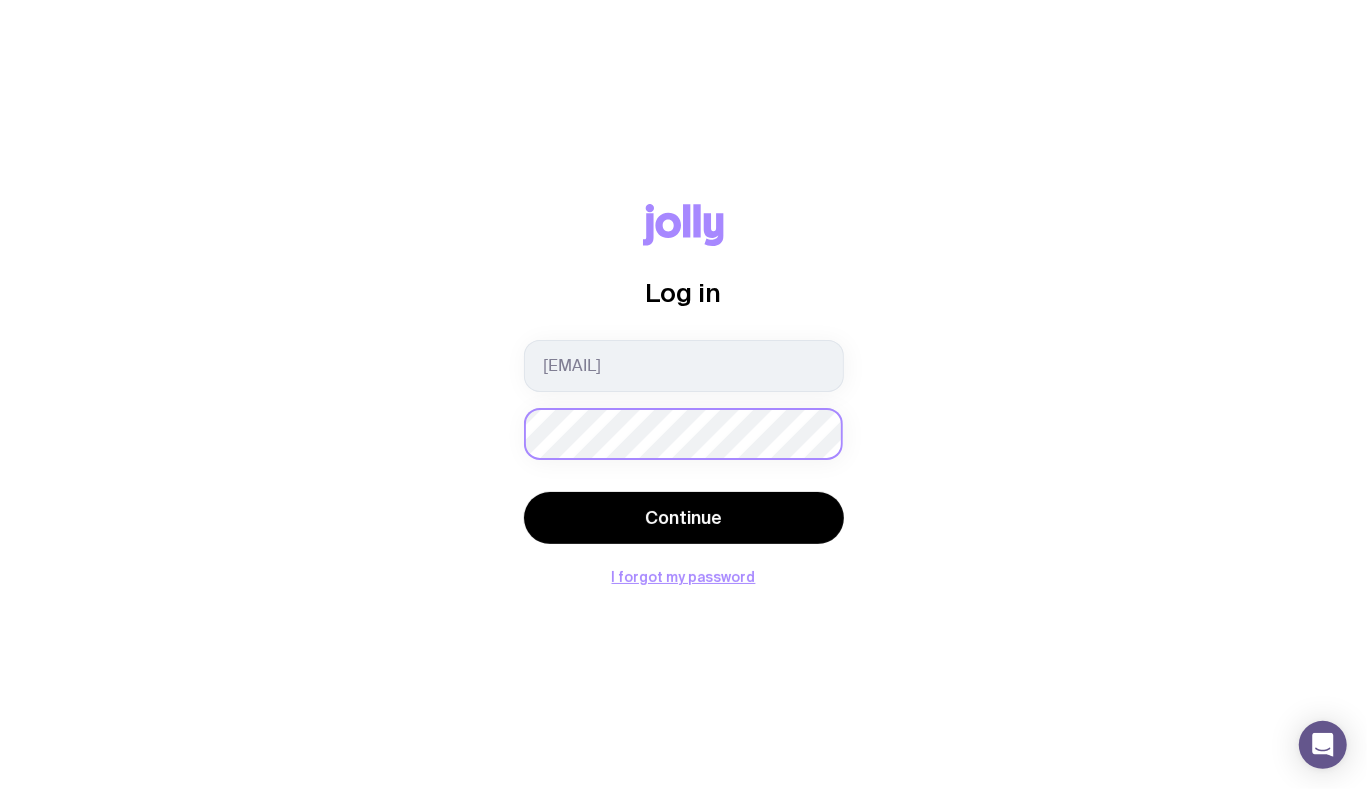 click on "Continue" at bounding box center (684, 518) 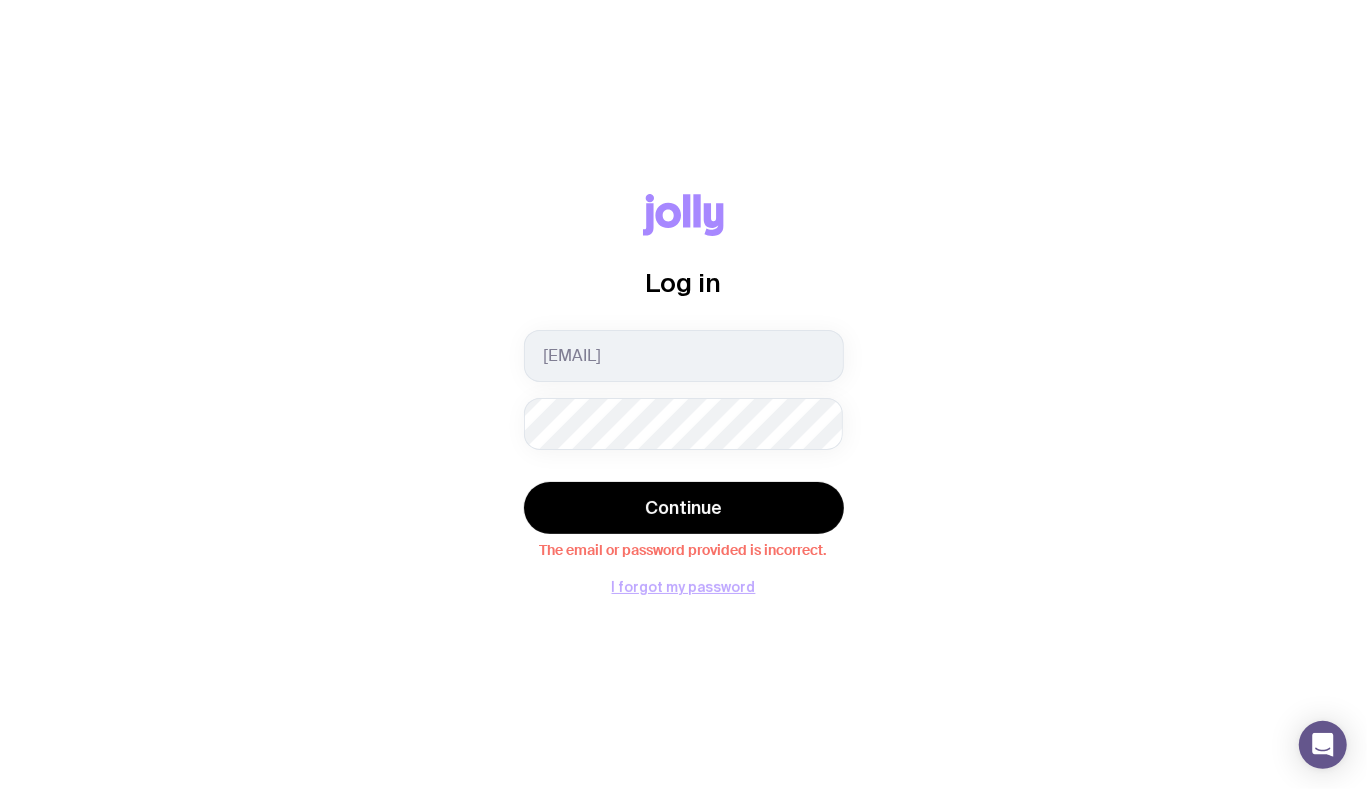 click on "I forgot my password" at bounding box center [684, 587] 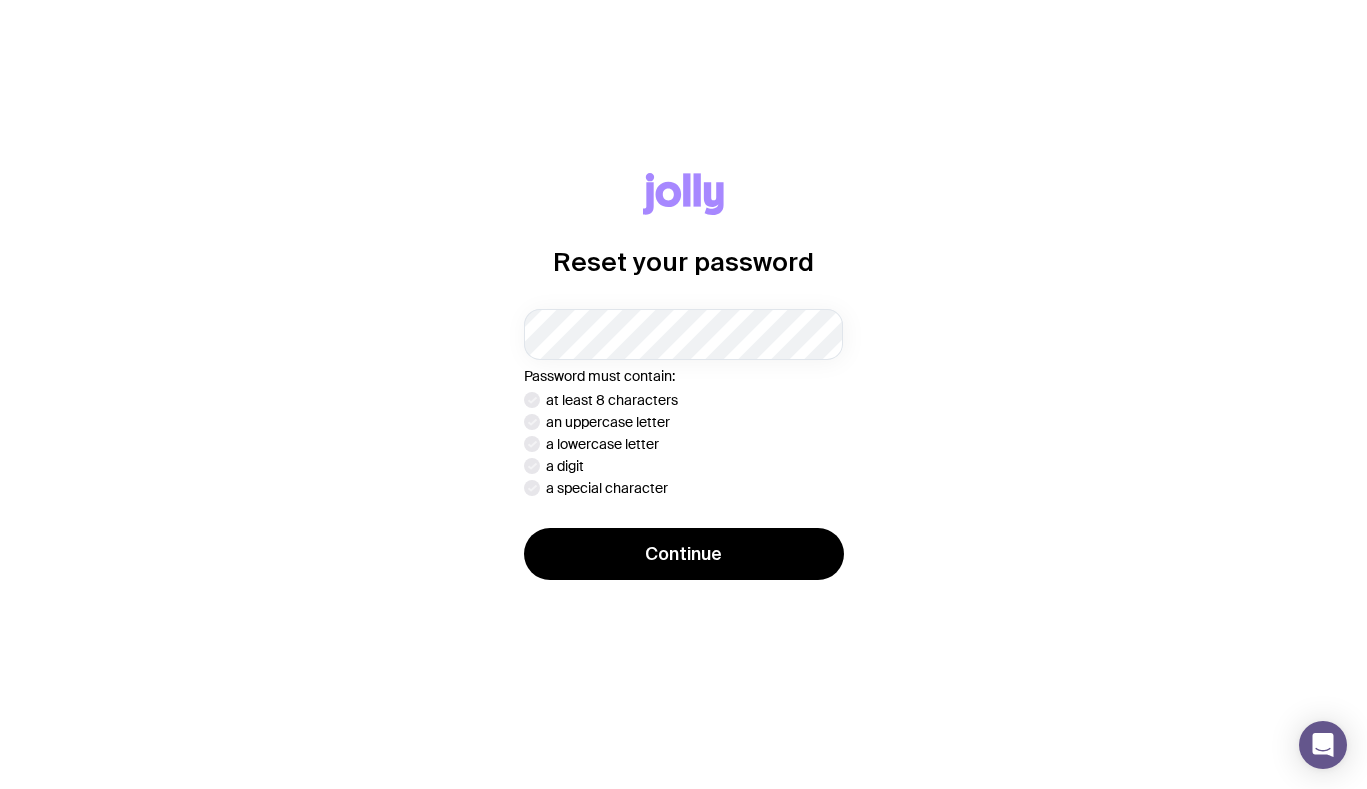 scroll, scrollTop: 0, scrollLeft: 0, axis: both 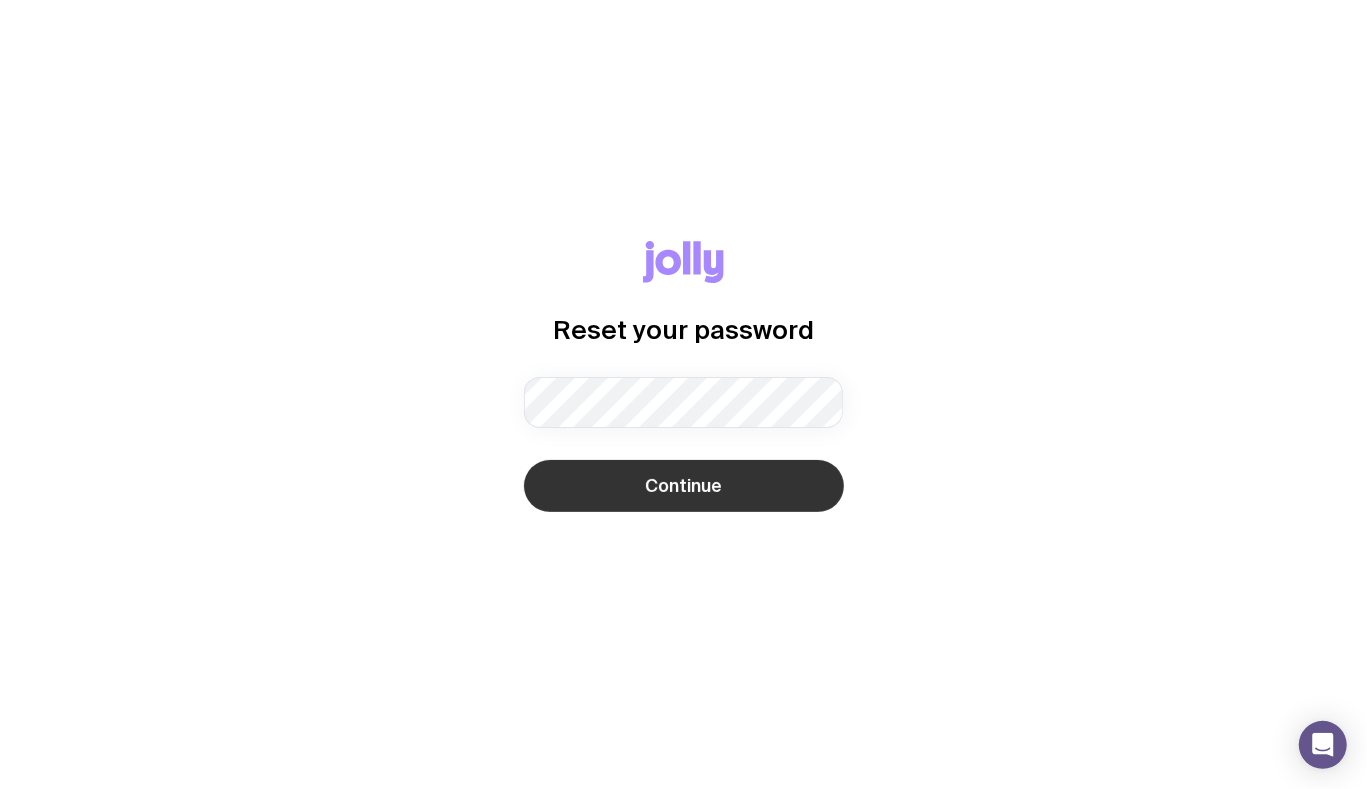 click on "Continue" at bounding box center (683, 486) 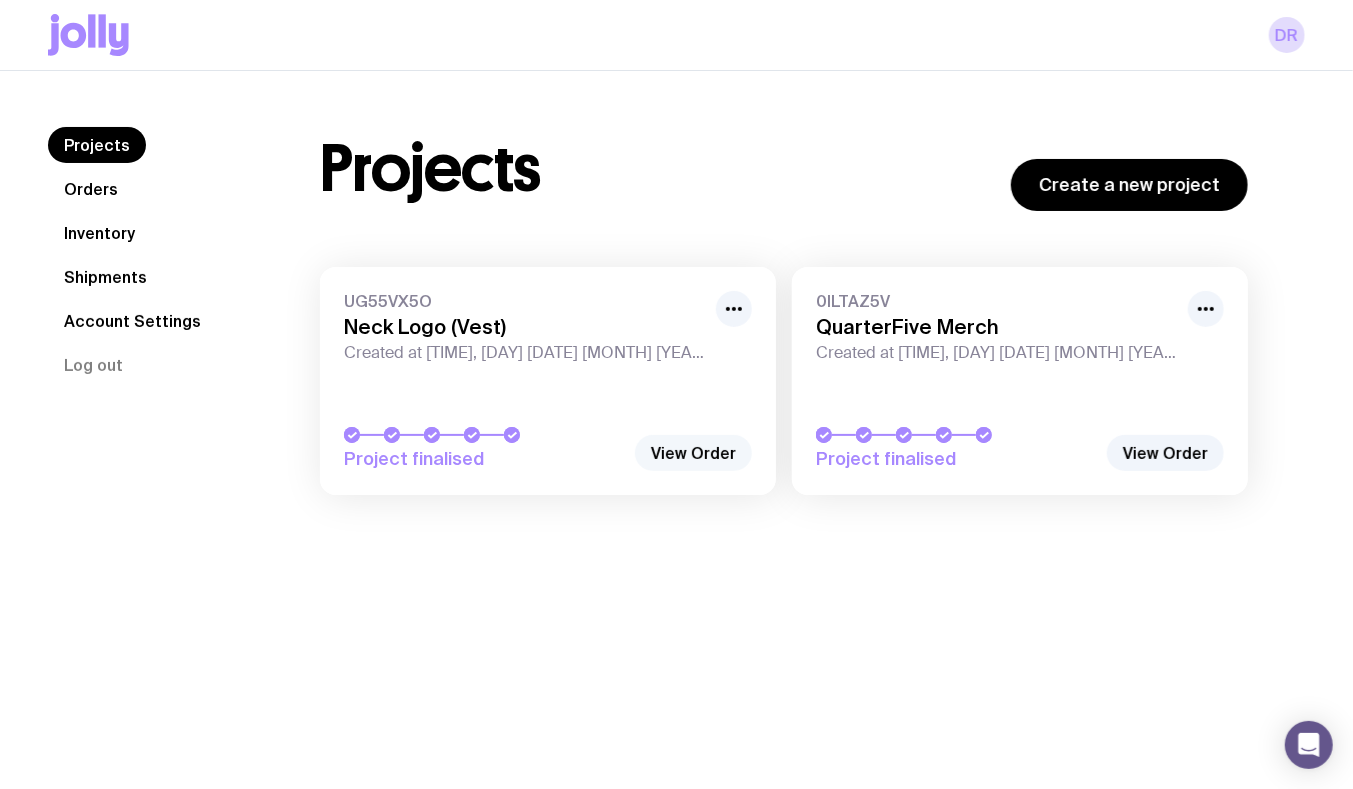 click on "View Order" at bounding box center [693, 453] 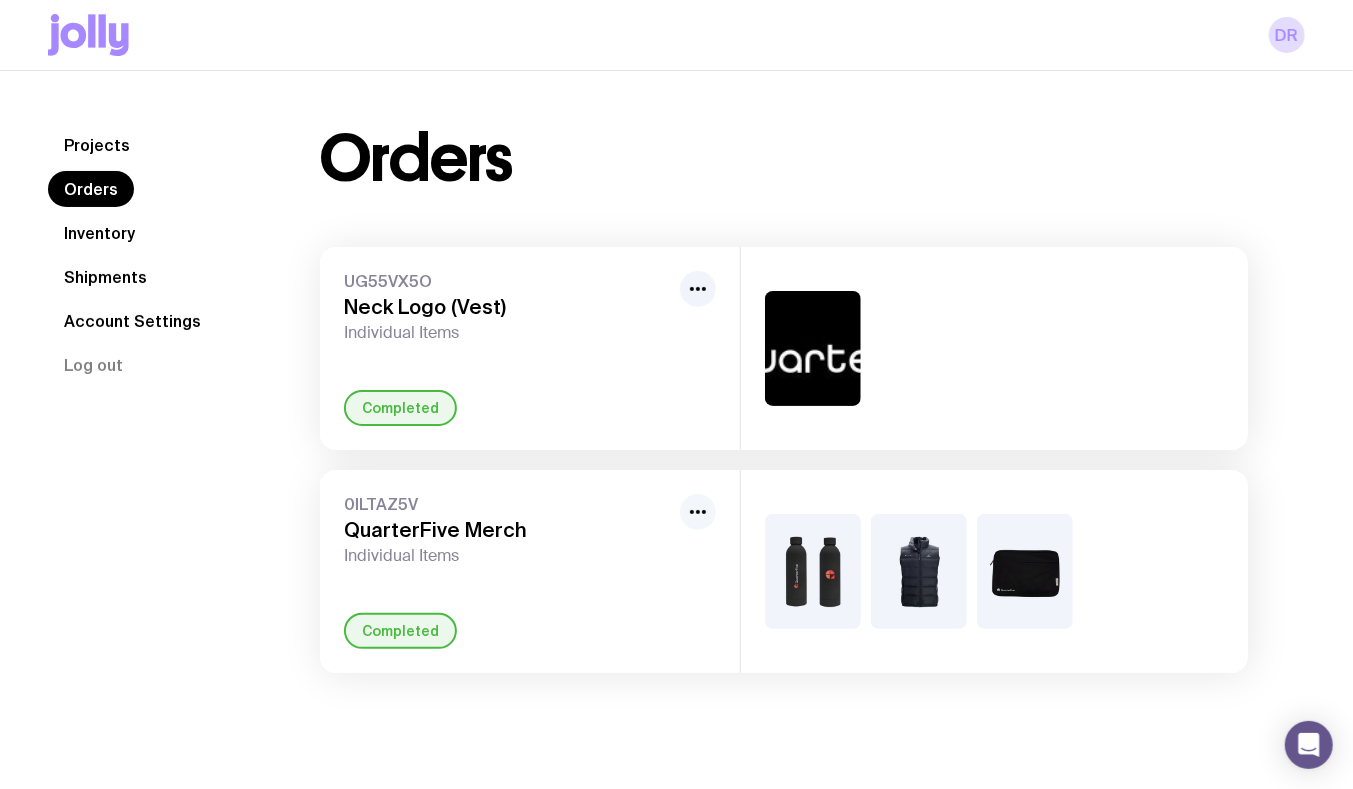 click 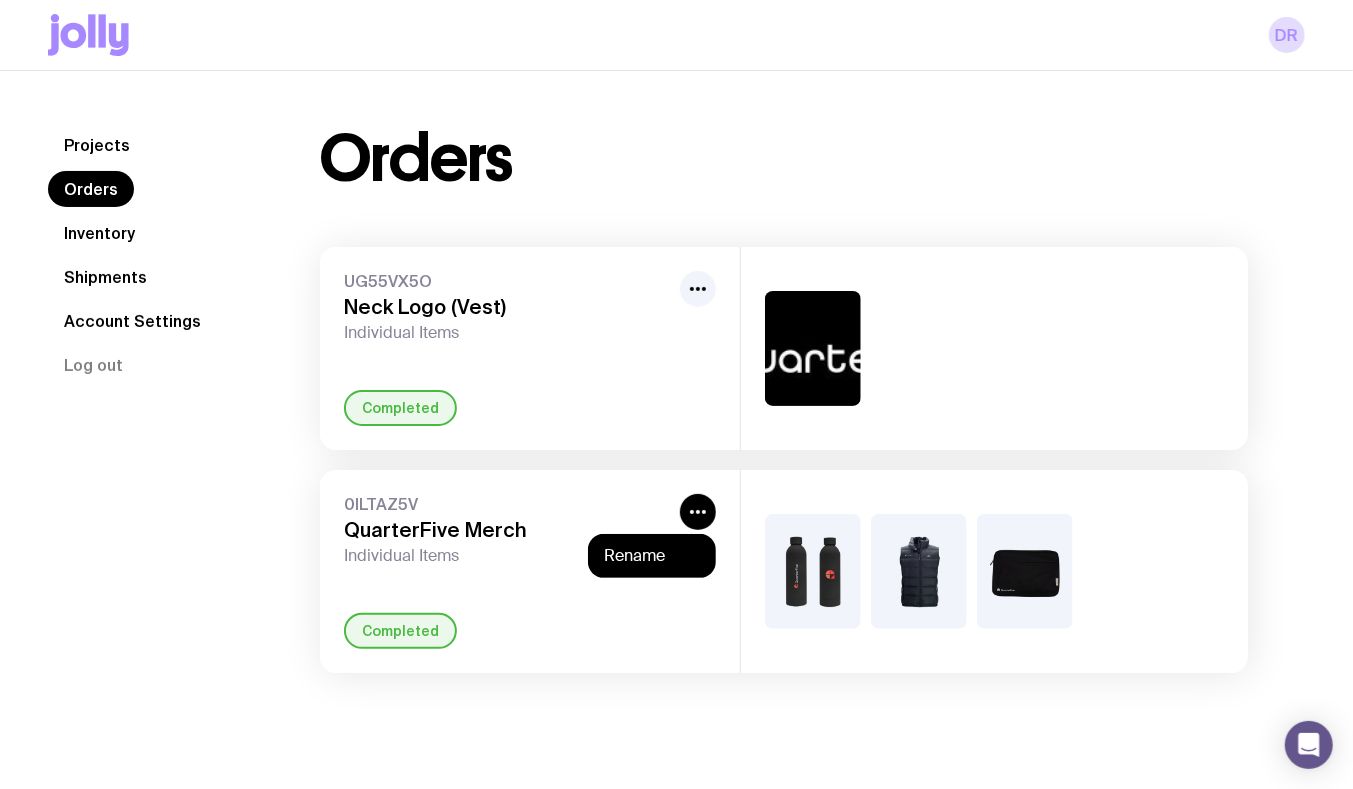 click on "Projects Orders Inventory Shipments Account Settings  Log out" at bounding box center (160, 376) 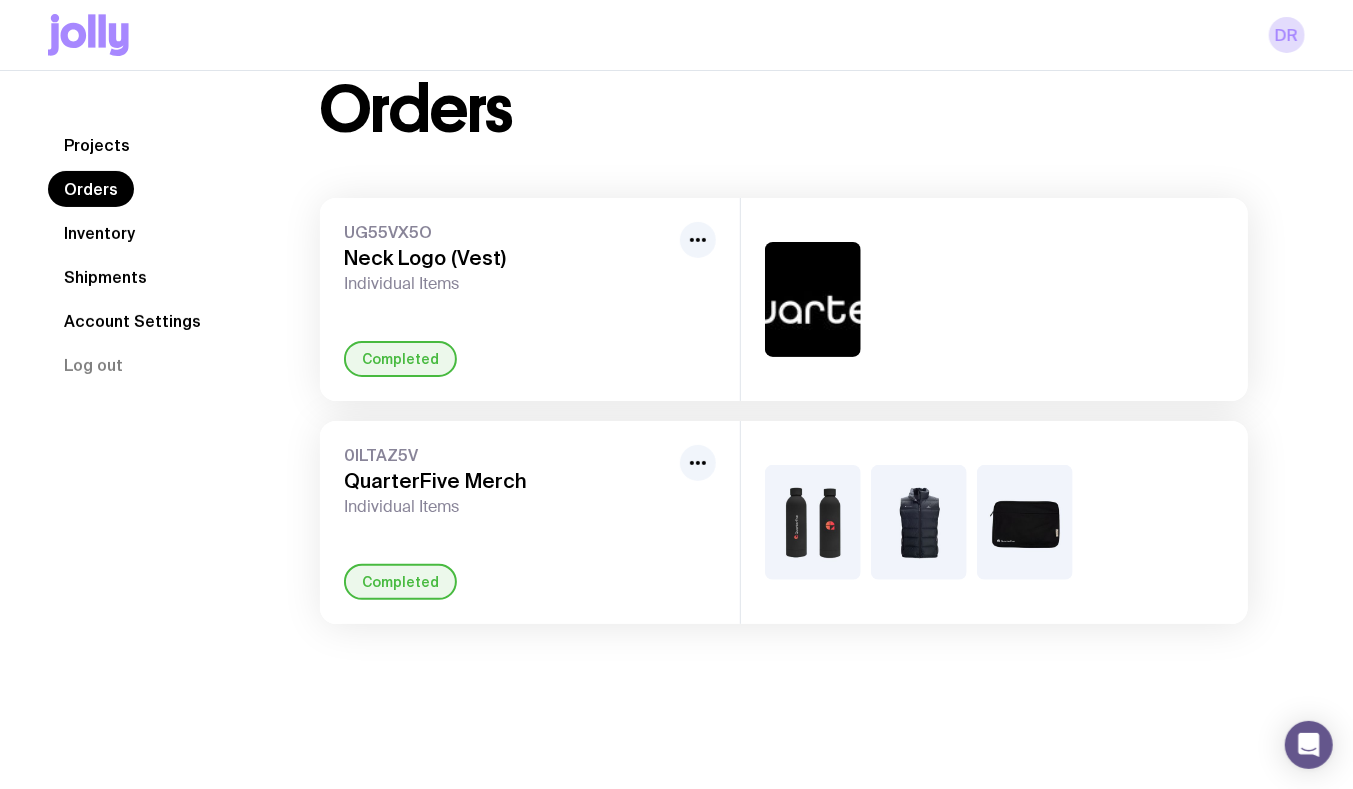 scroll, scrollTop: 70, scrollLeft: 0, axis: vertical 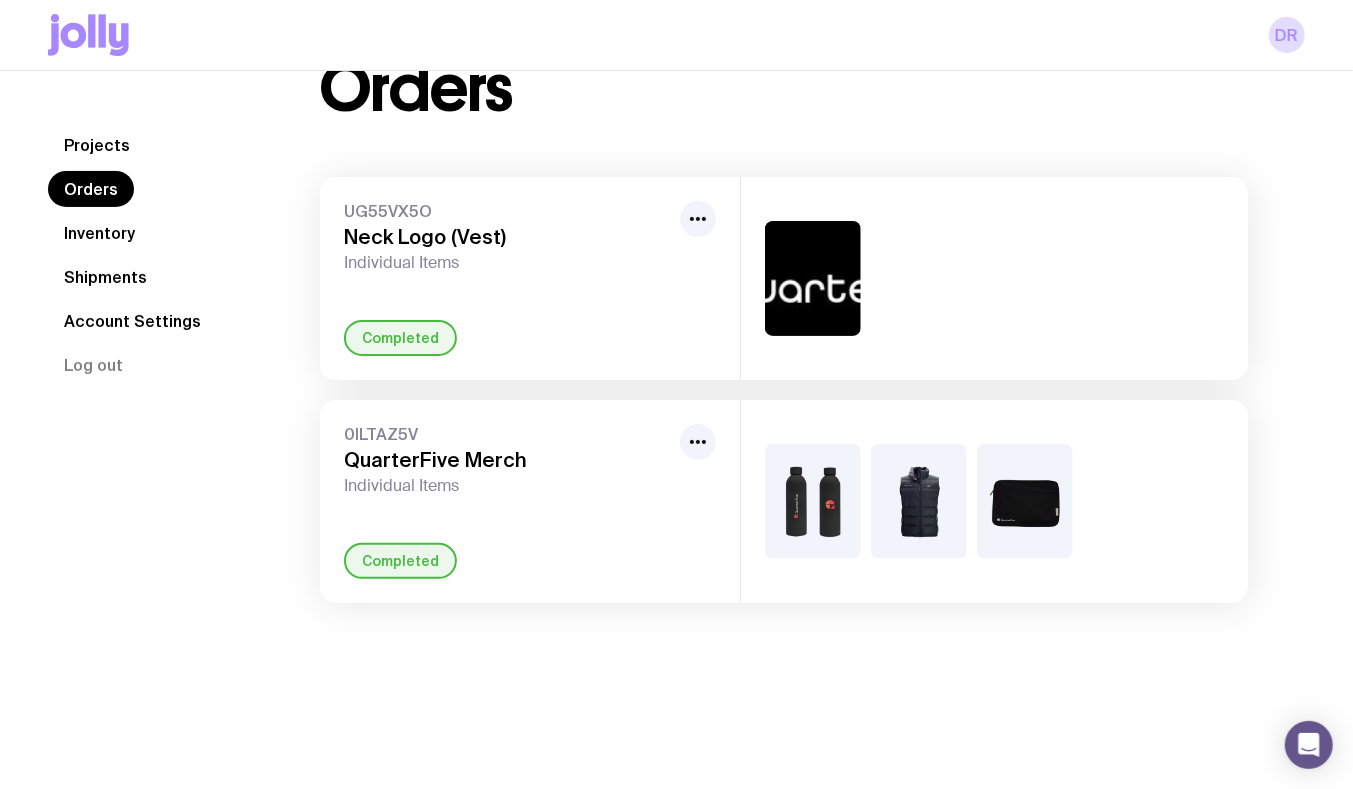 click on "Shipments" 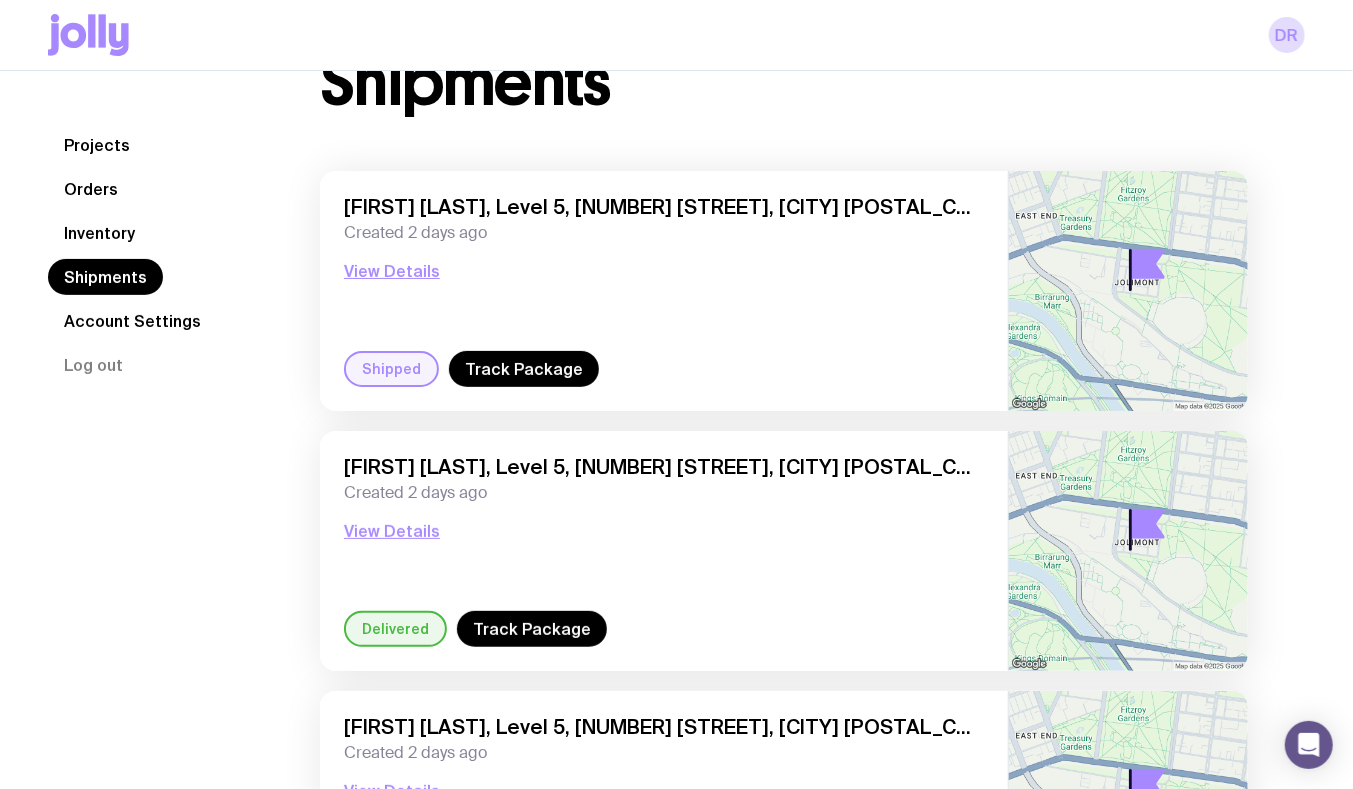 scroll, scrollTop: 73, scrollLeft: 0, axis: vertical 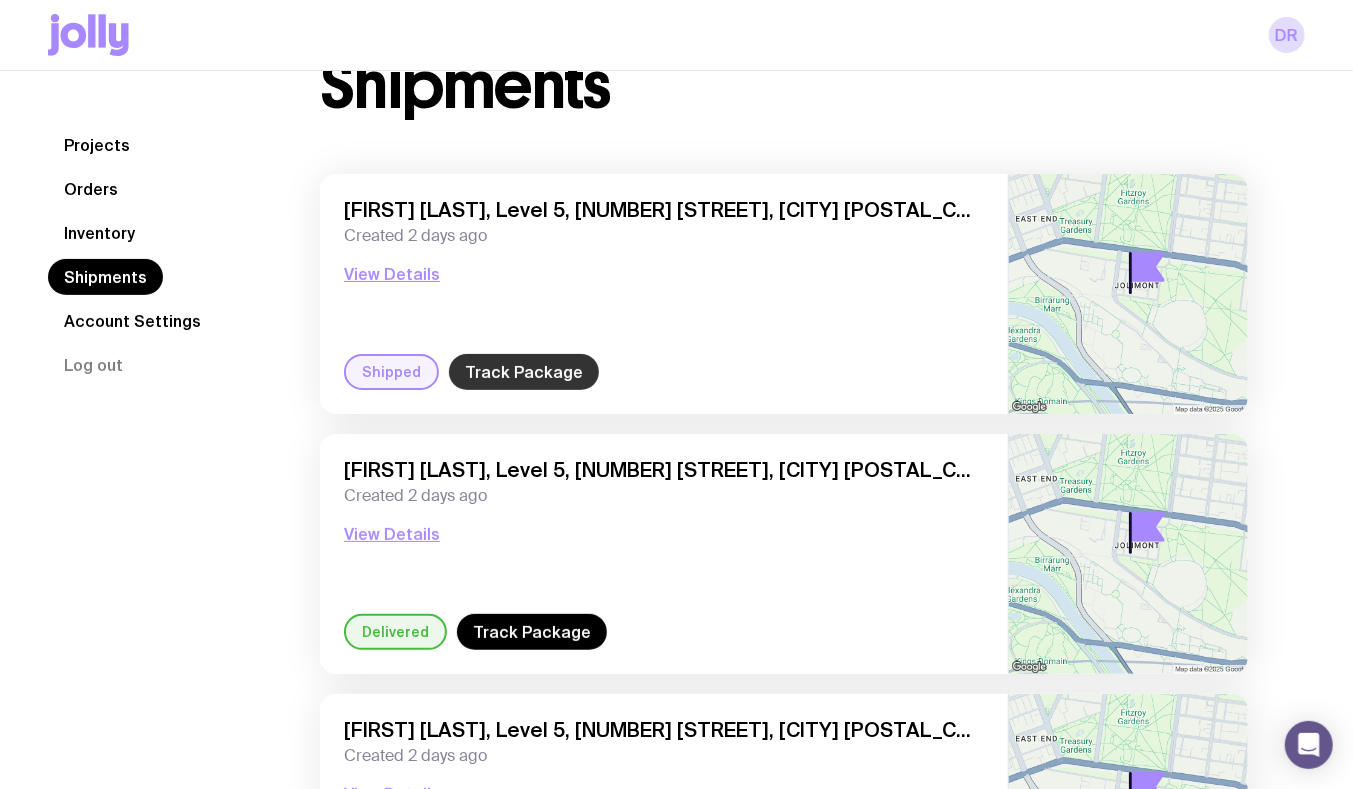 click on "Track Package" at bounding box center [524, 372] 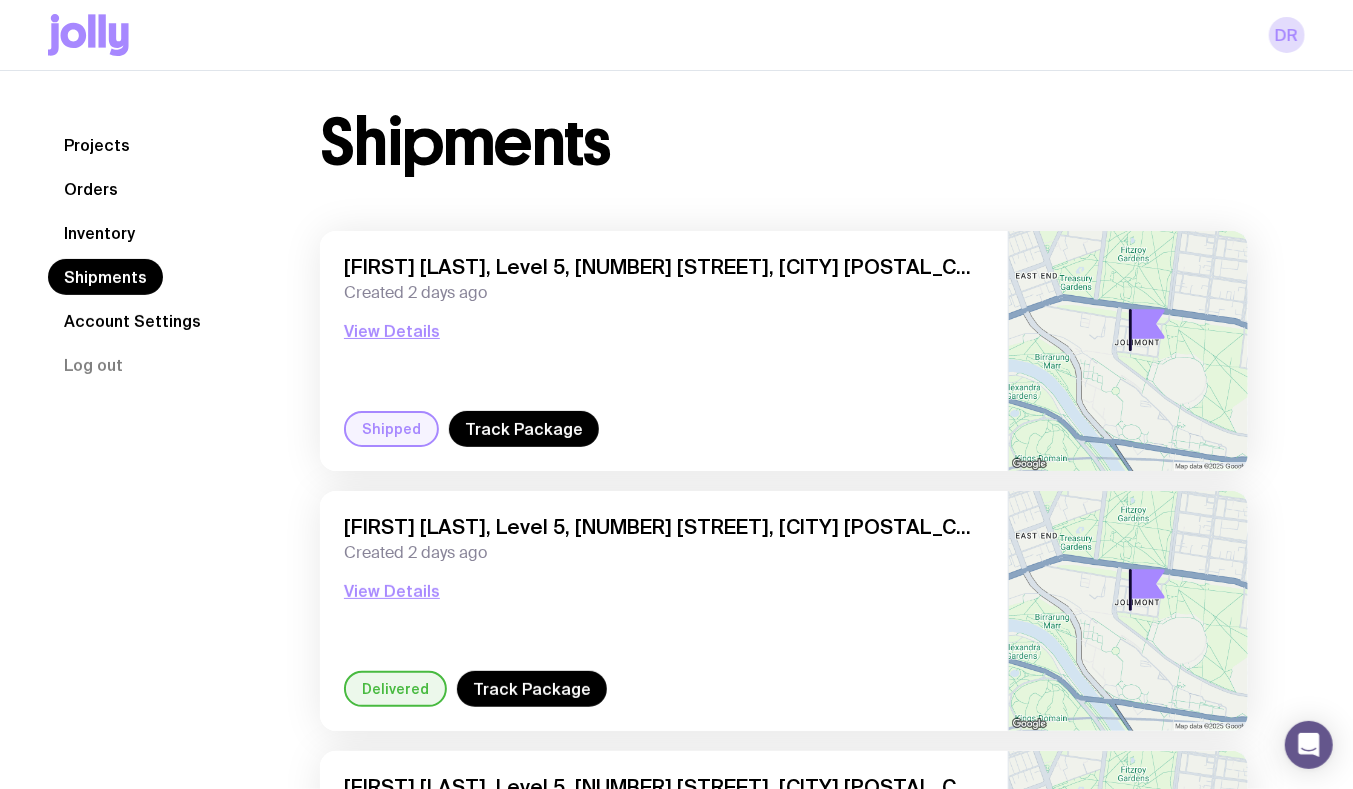 scroll, scrollTop: 0, scrollLeft: 0, axis: both 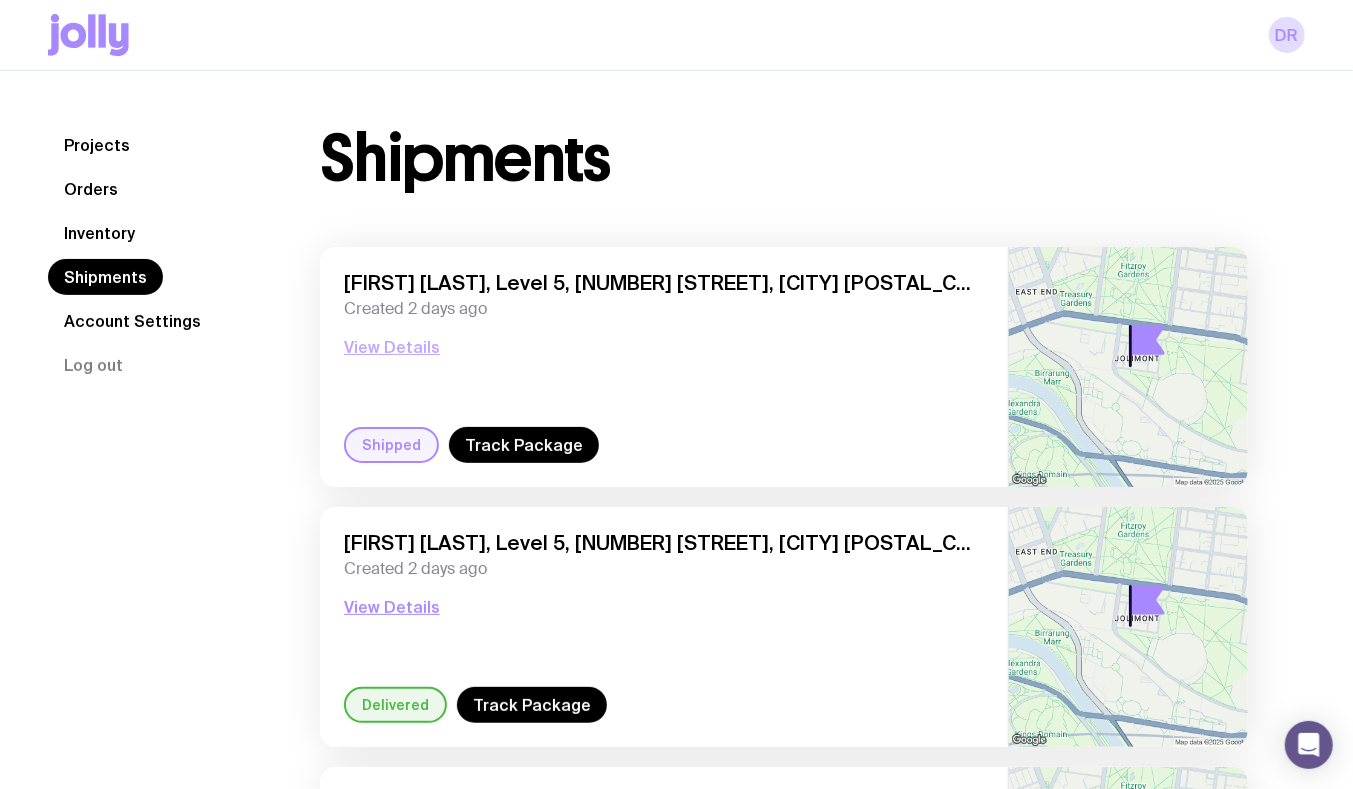 click on "View Details" at bounding box center (392, 347) 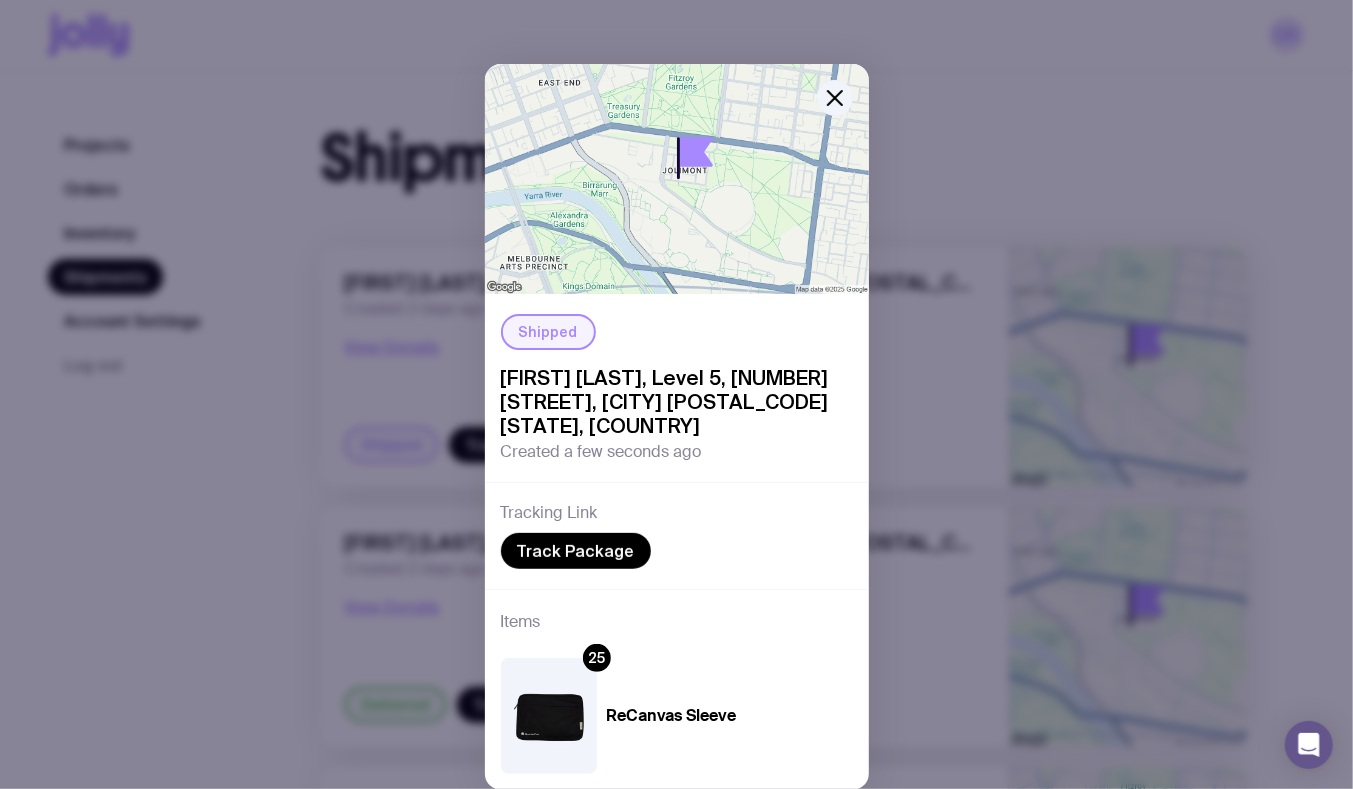 scroll, scrollTop: 63, scrollLeft: 0, axis: vertical 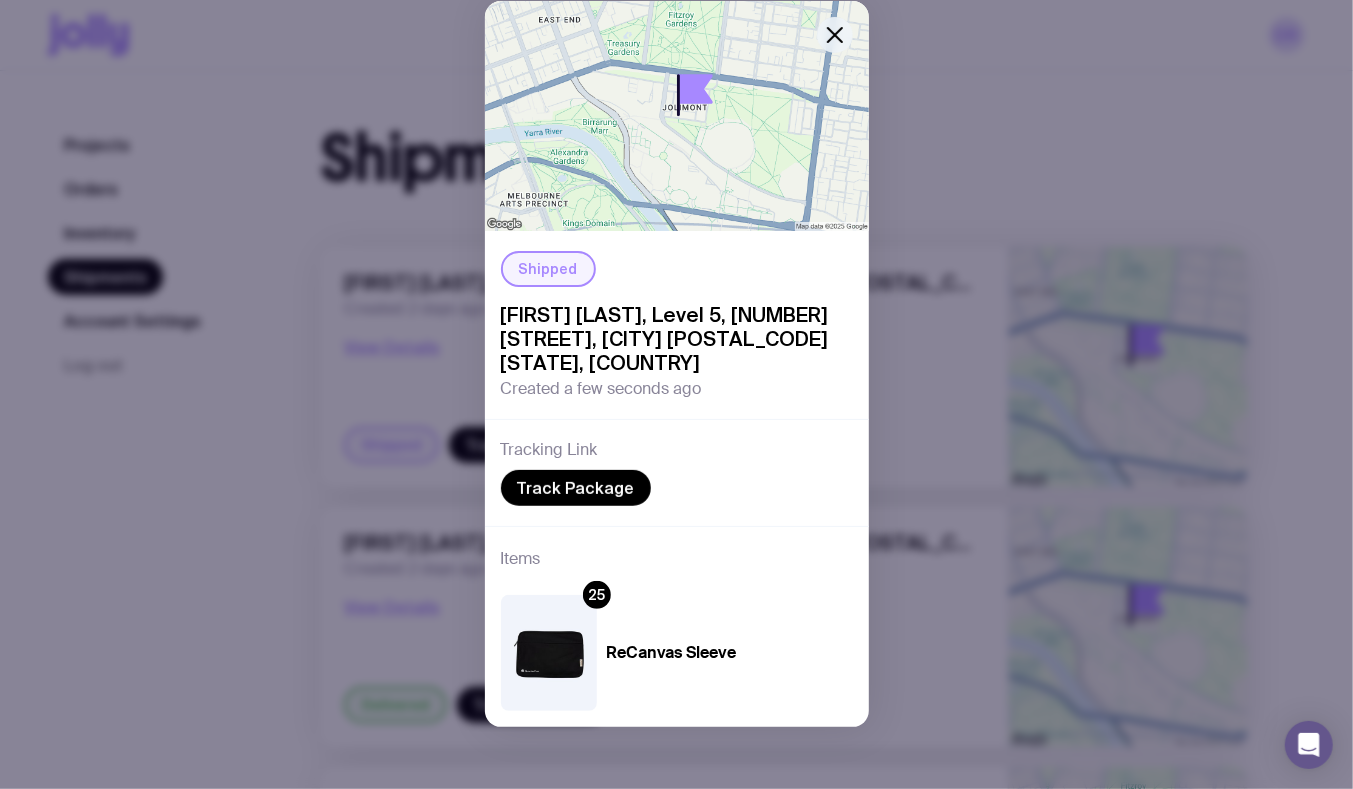 click 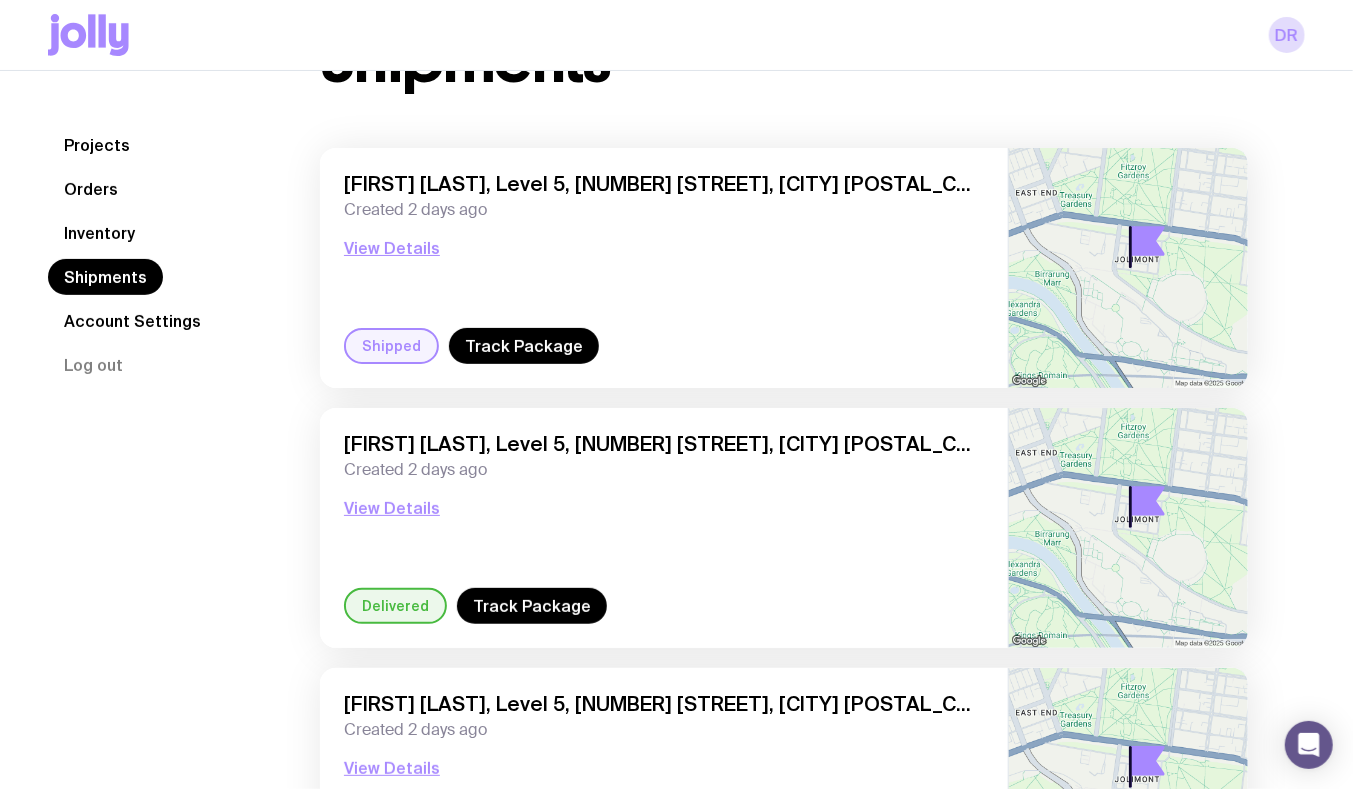 scroll, scrollTop: 272, scrollLeft: 0, axis: vertical 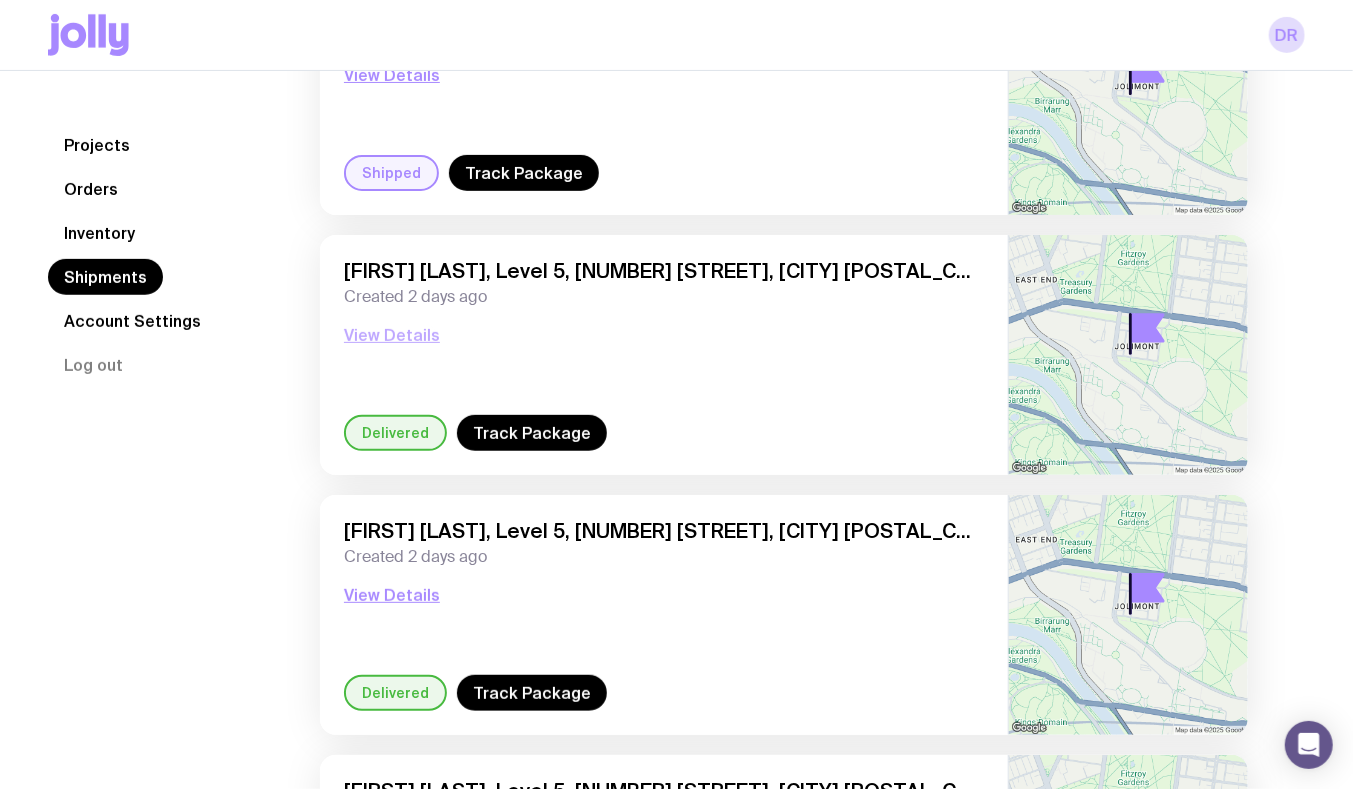 click on "View Details" at bounding box center (392, 335) 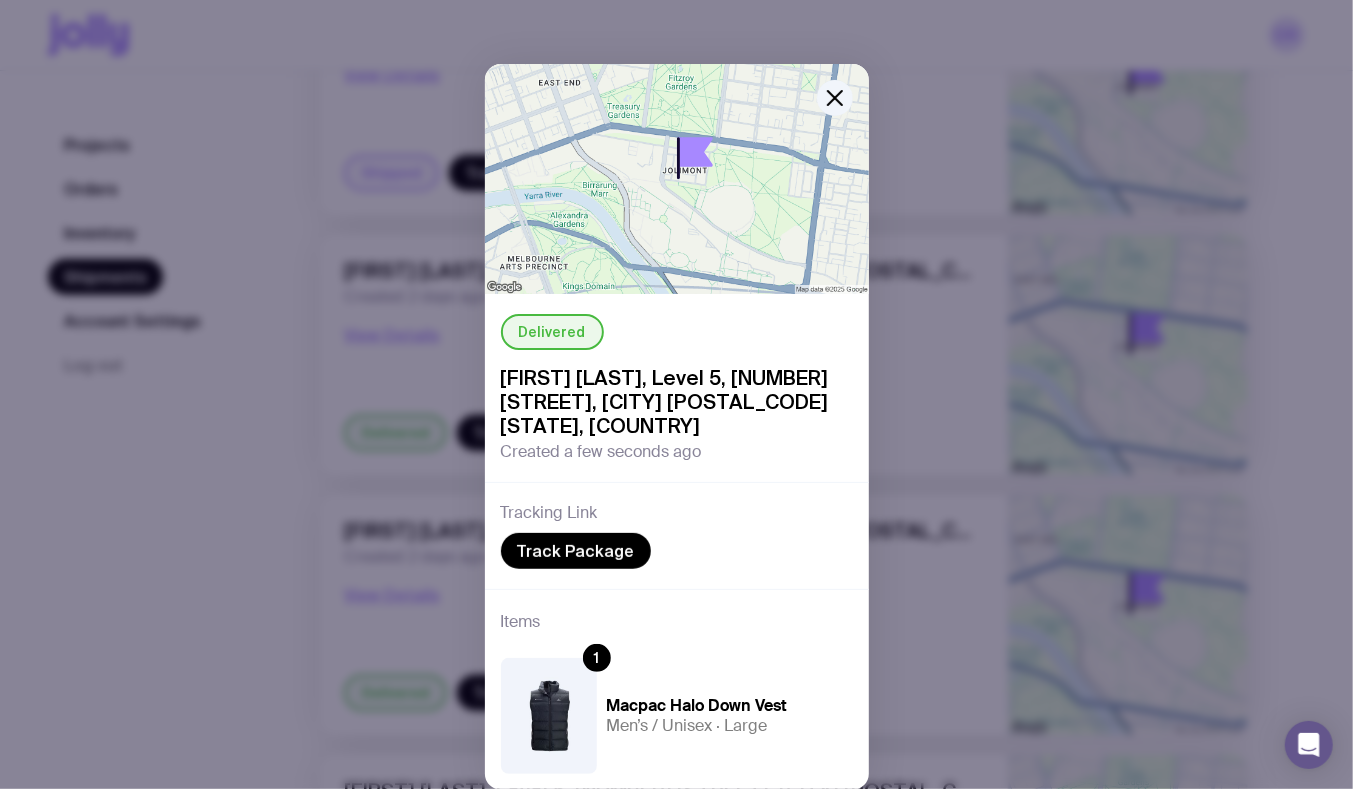 scroll, scrollTop: 63, scrollLeft: 0, axis: vertical 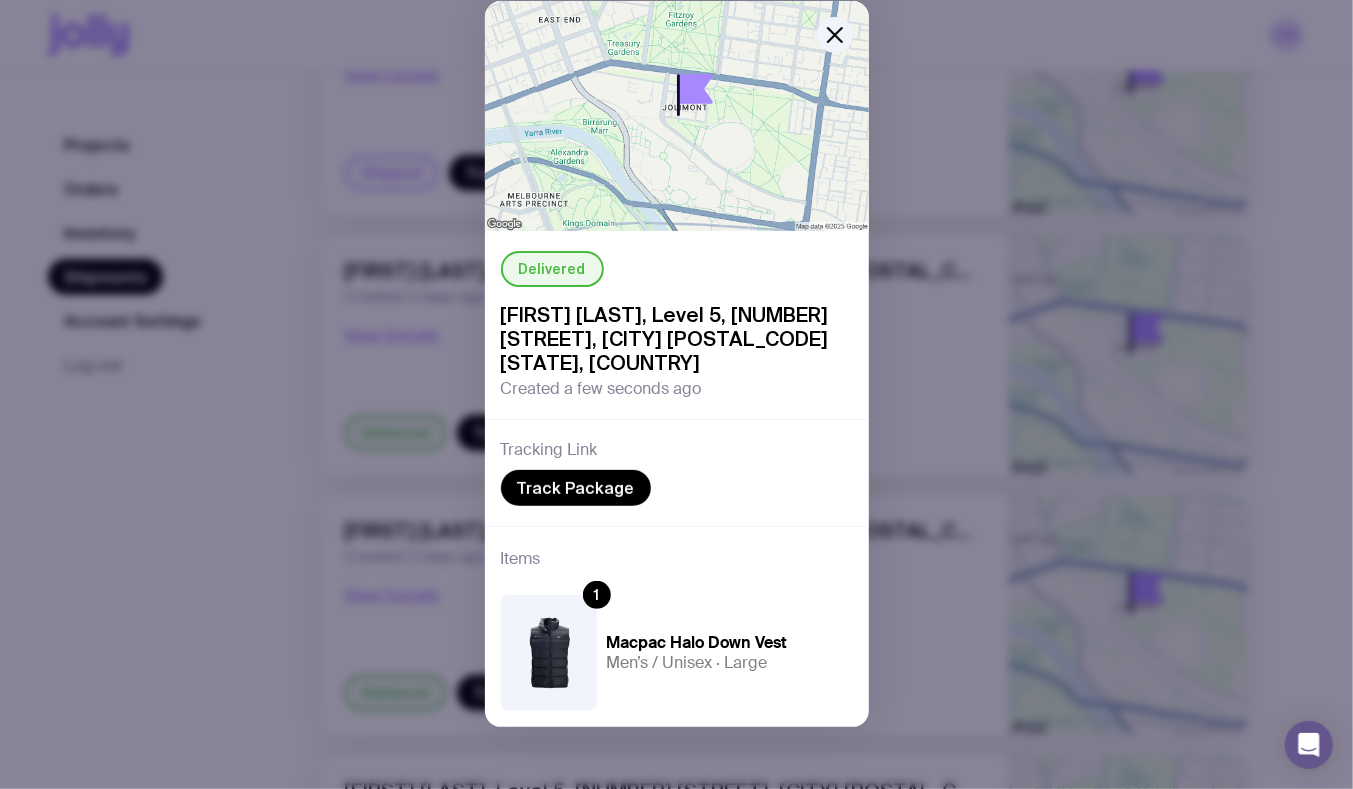 click on "Delivered [FIRST] [LAST], Level 5, [NUMBER] [STREET], [CITY] [POSTAL_CODE] [STATE], [COUNTRY]  Created a few seconds ago Tracking Link  Track Package  Items 1 Macpac Halo Down Vest Men’s / Unisex · Large" 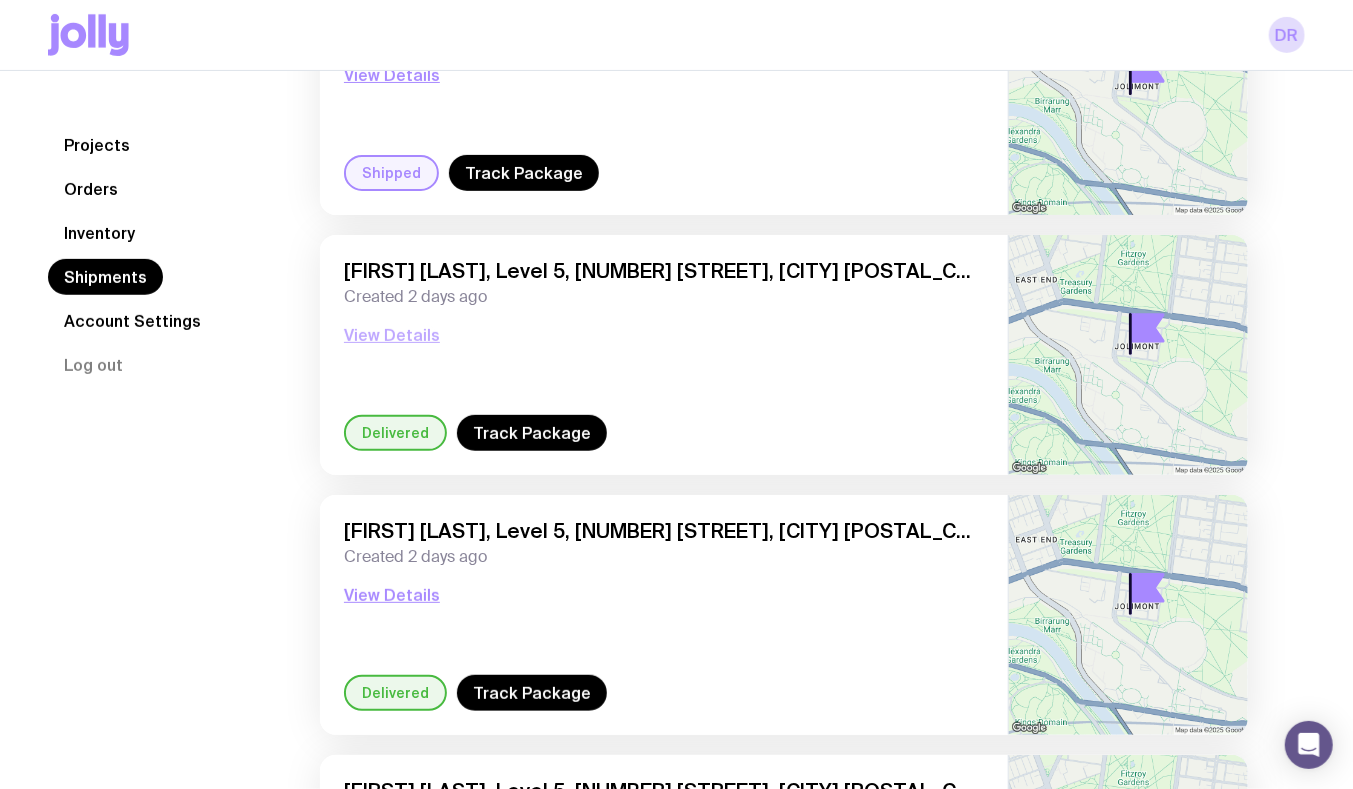 click on "View Details" at bounding box center (392, 335) 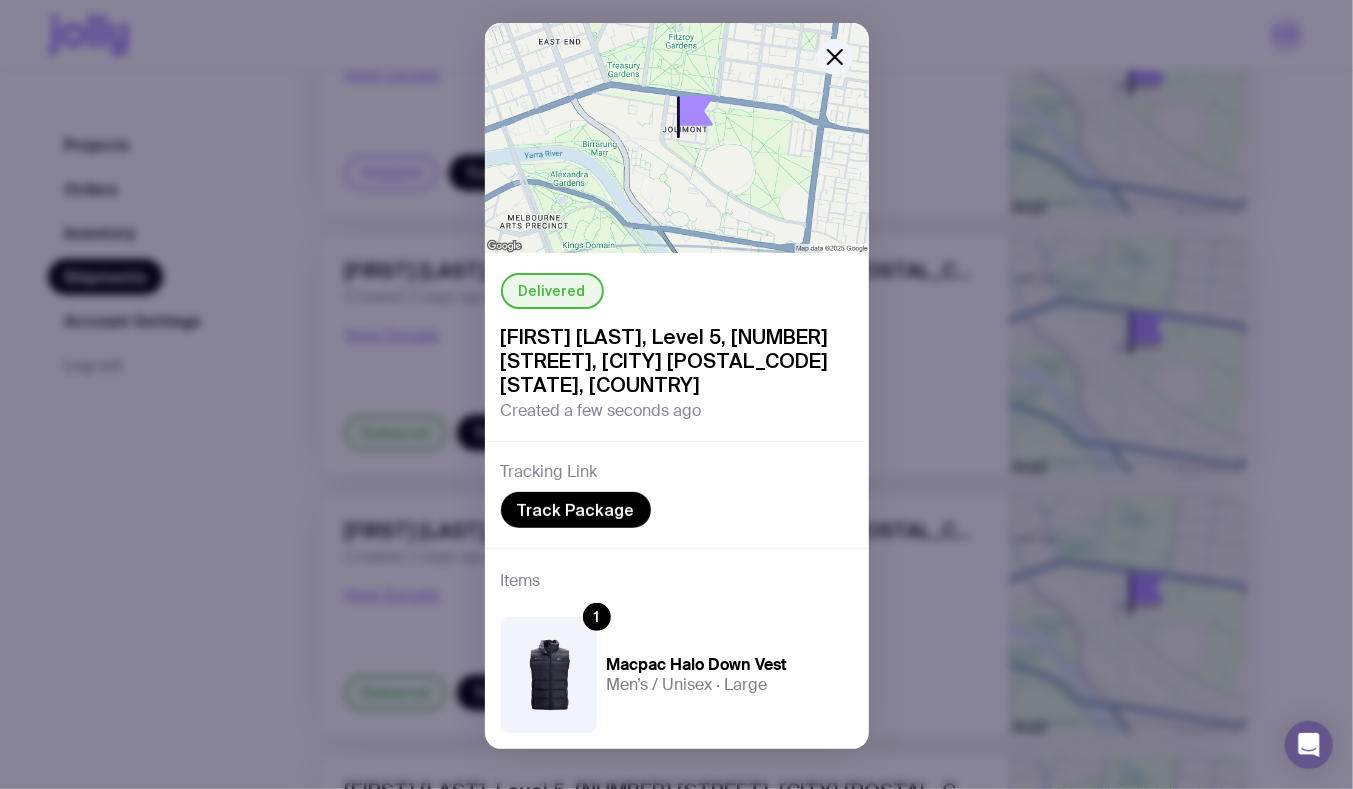 scroll, scrollTop: 63, scrollLeft: 0, axis: vertical 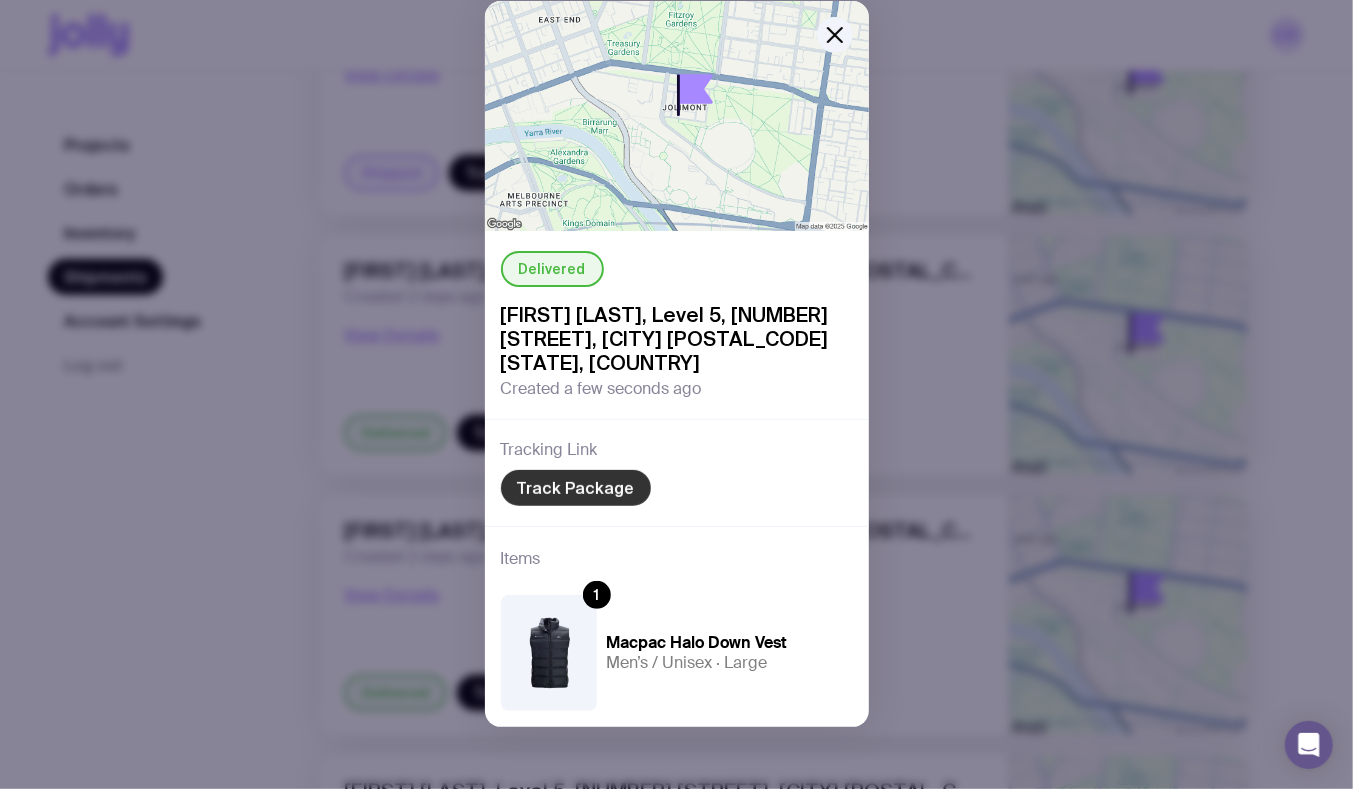 click on "Track Package" at bounding box center (576, 488) 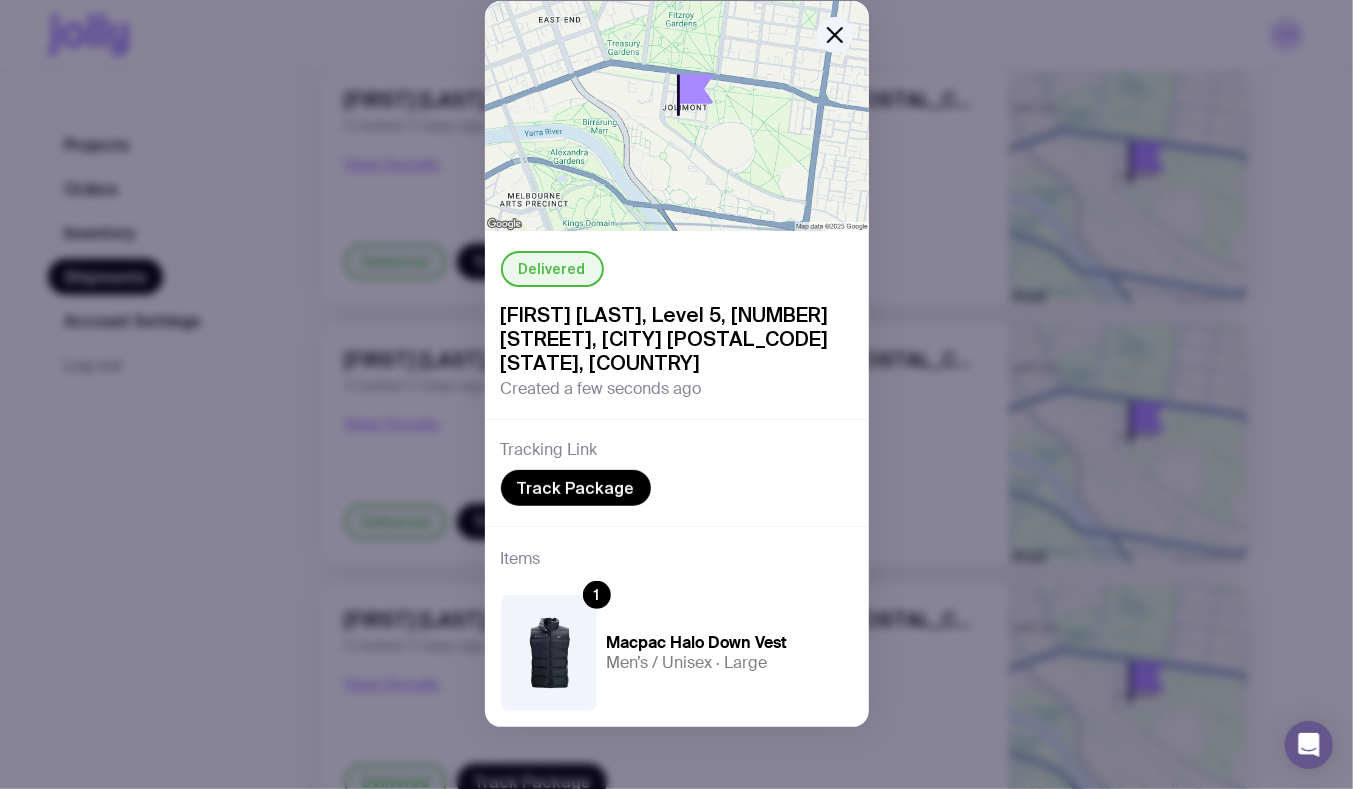 scroll, scrollTop: 818, scrollLeft: 0, axis: vertical 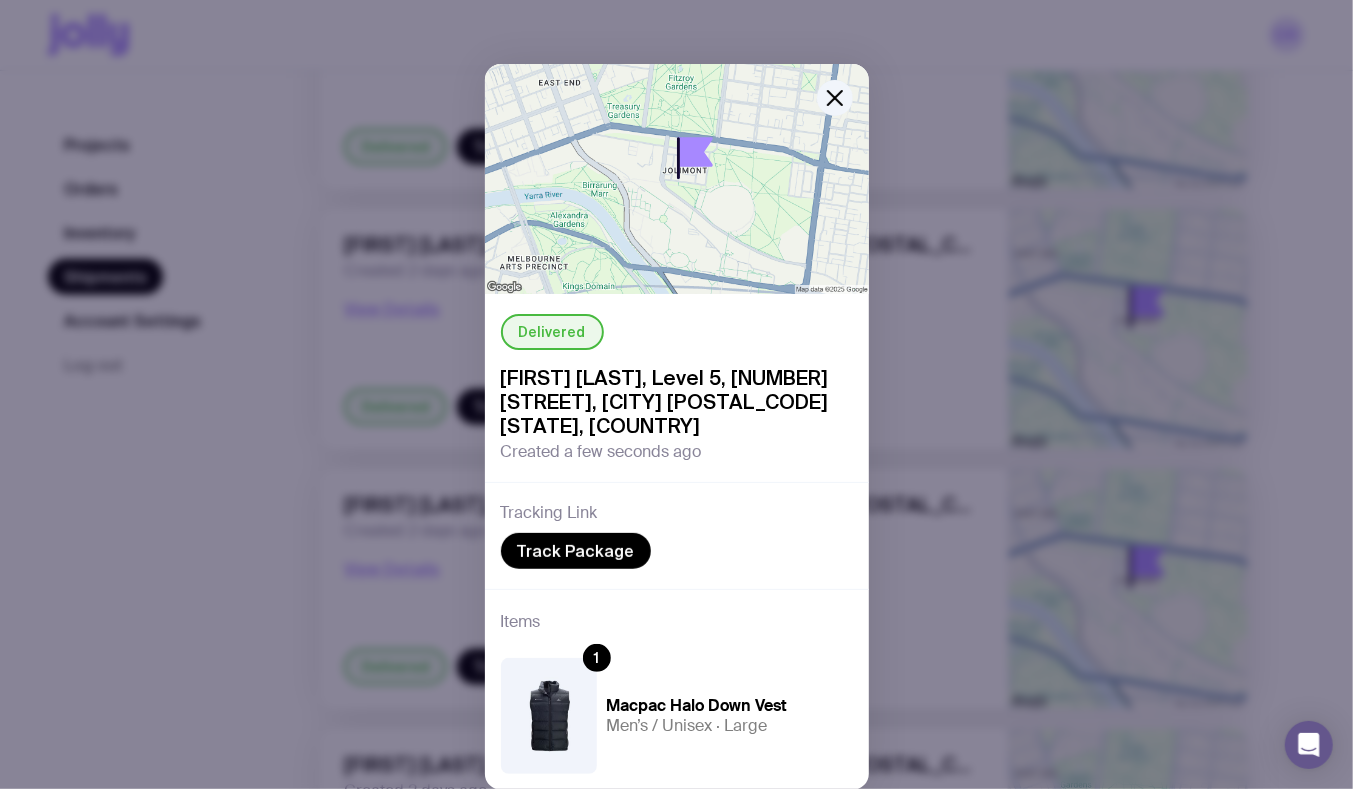 click at bounding box center (773, 121) 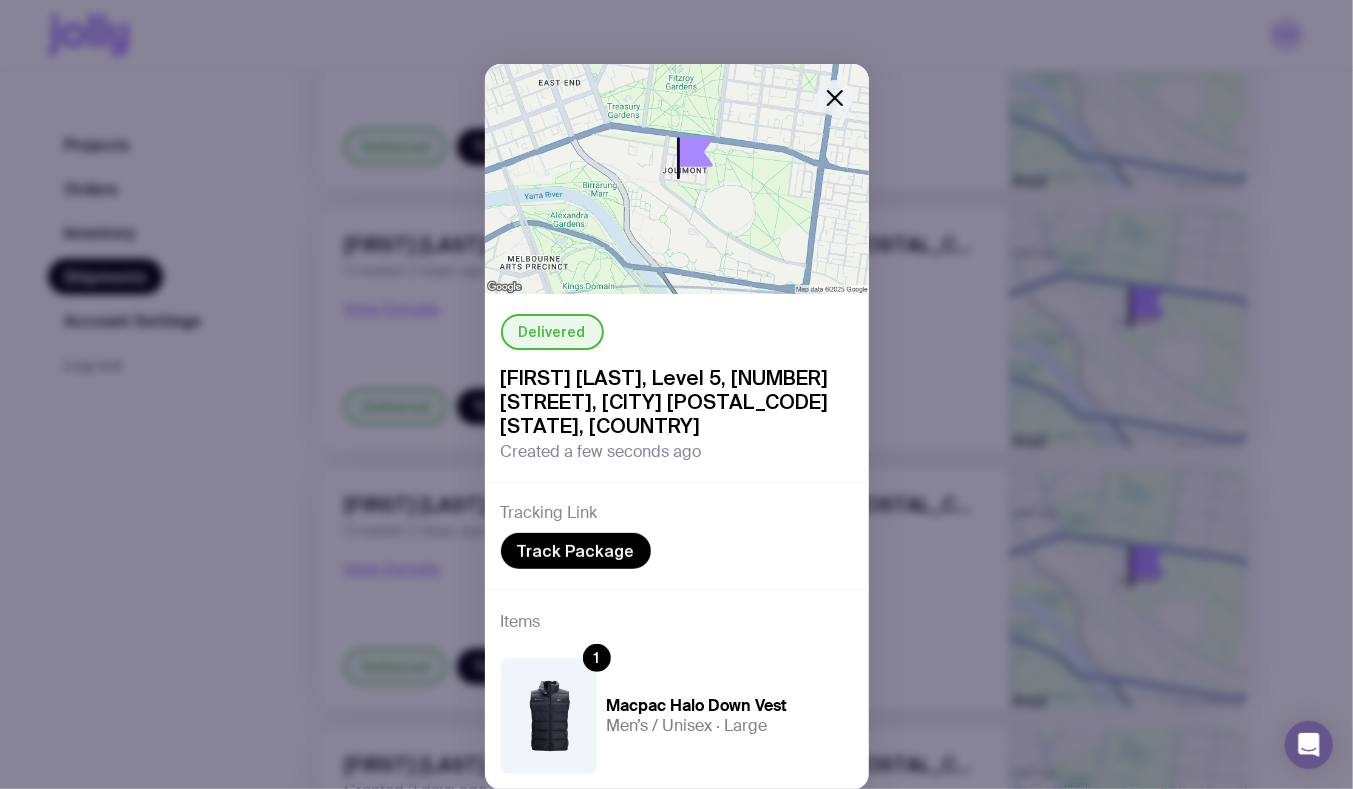click 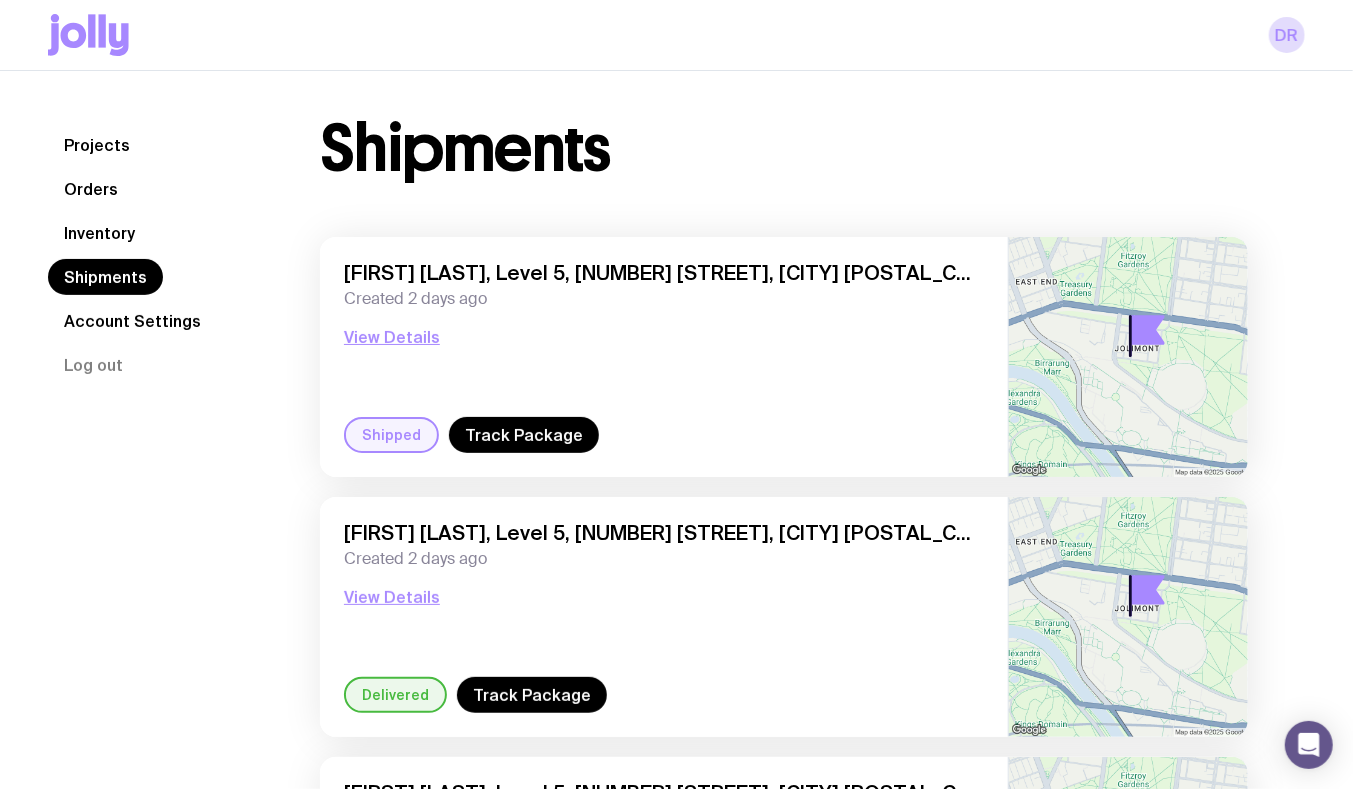 scroll, scrollTop: 0, scrollLeft: 0, axis: both 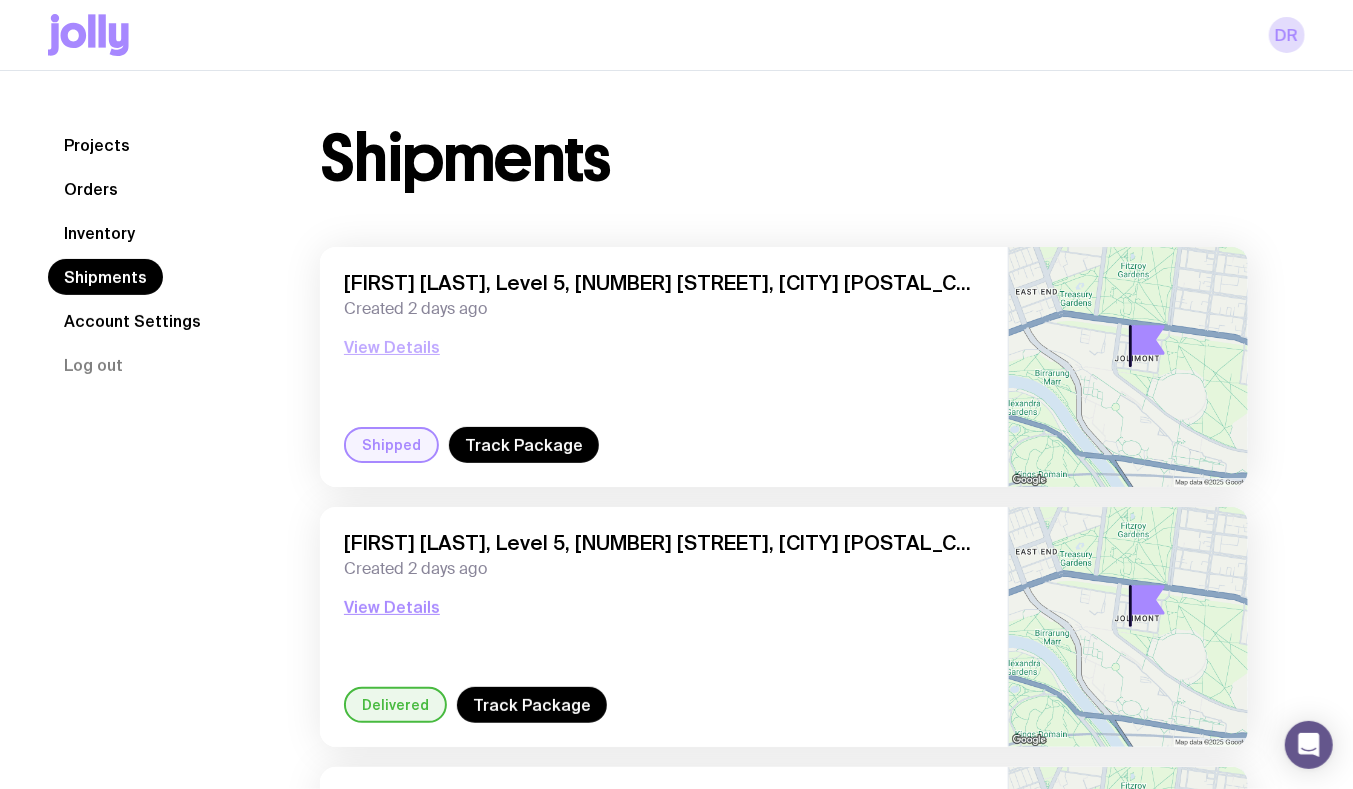 click on "View Details" at bounding box center [392, 347] 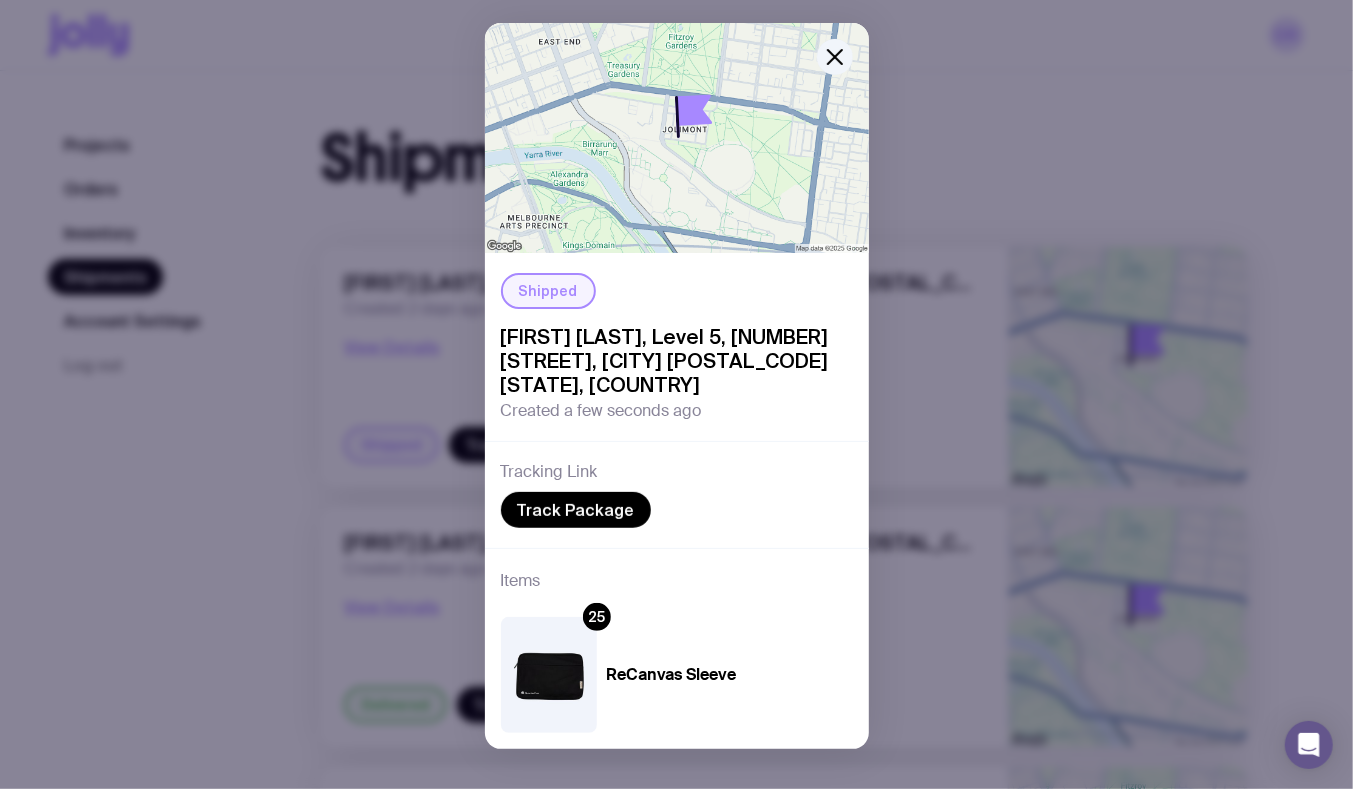scroll, scrollTop: 63, scrollLeft: 0, axis: vertical 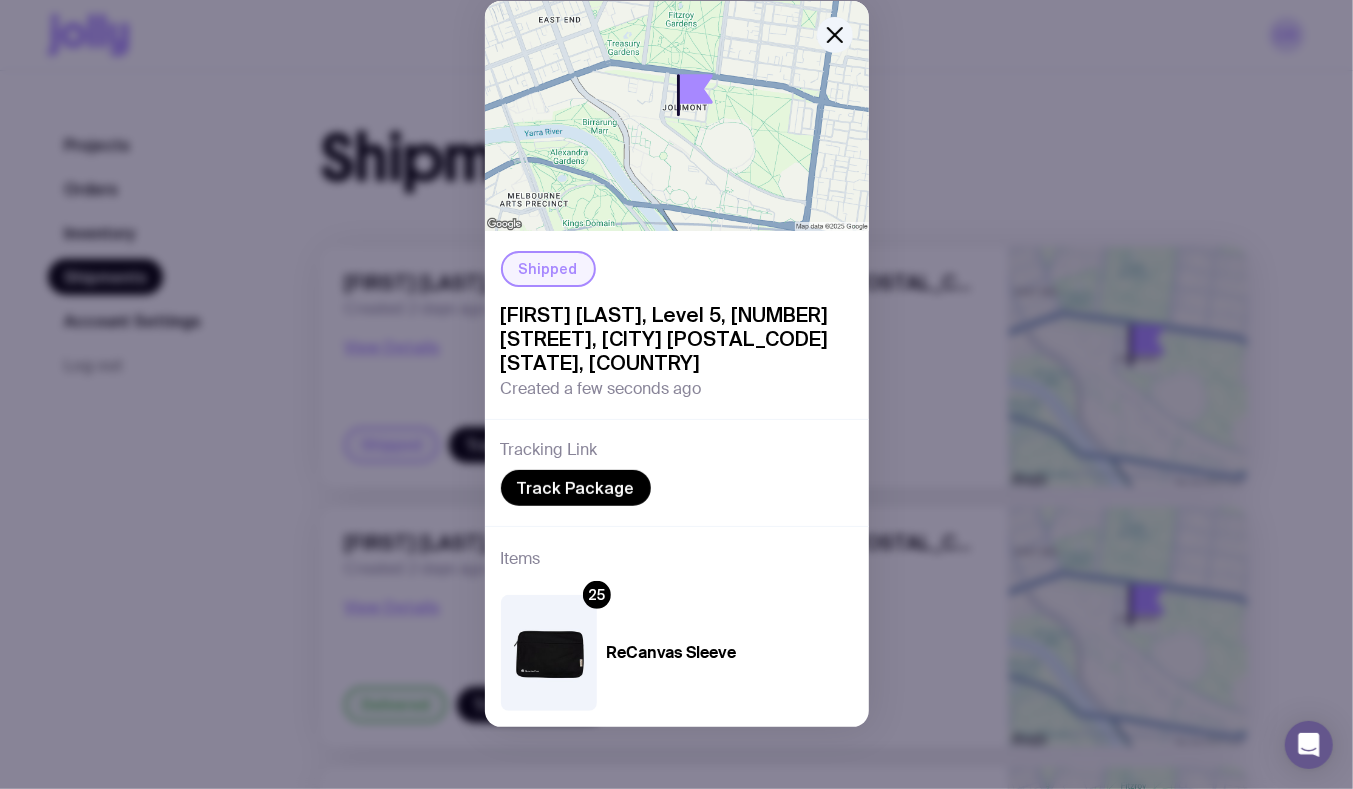 click on "Shipped [FIRST] [LAST], Level 5, [NUMBER] [STREET], [CITY] [POSTAL_CODE] [STATE], [COUNTRY]  Created a few seconds ago Tracking Link  Track Package  Items 25 ReCanvas Sleeve" 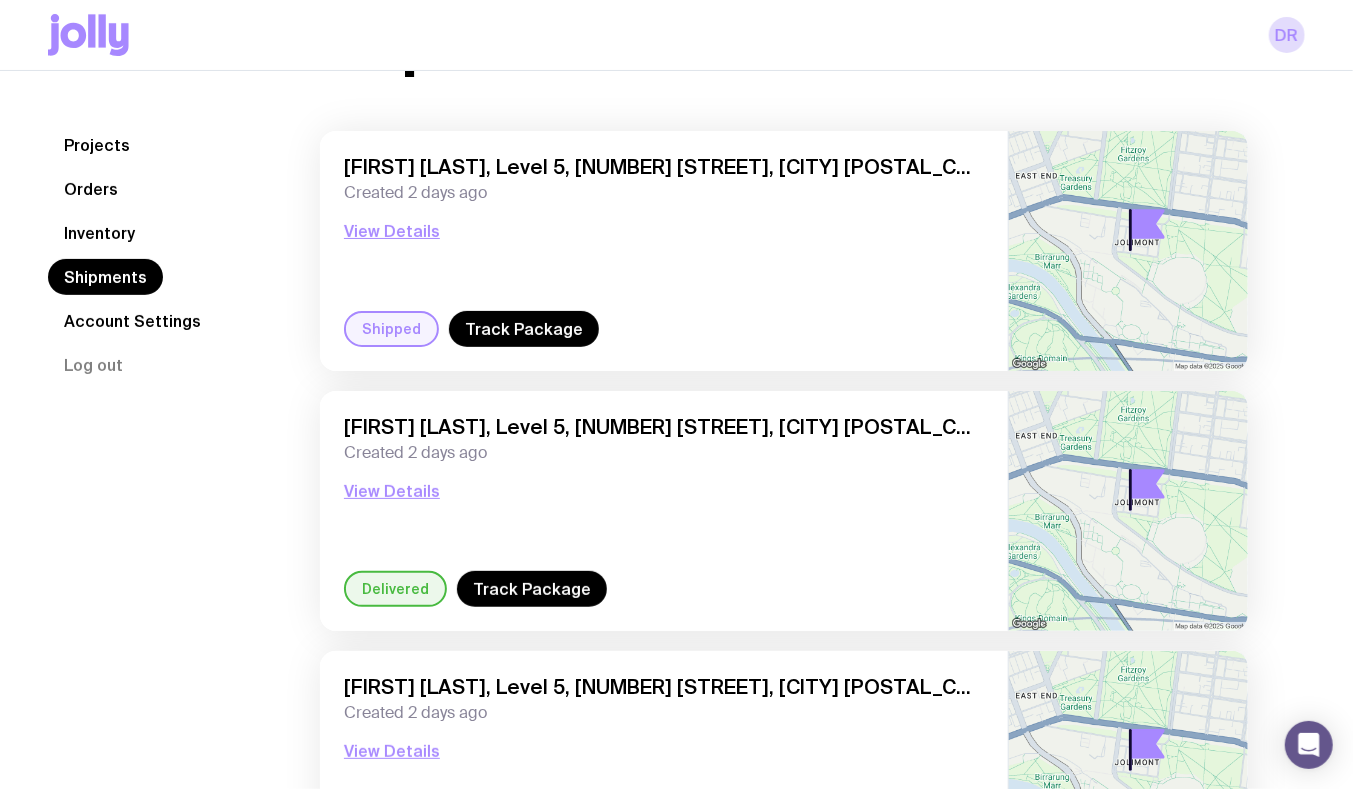 scroll, scrollTop: 181, scrollLeft: 0, axis: vertical 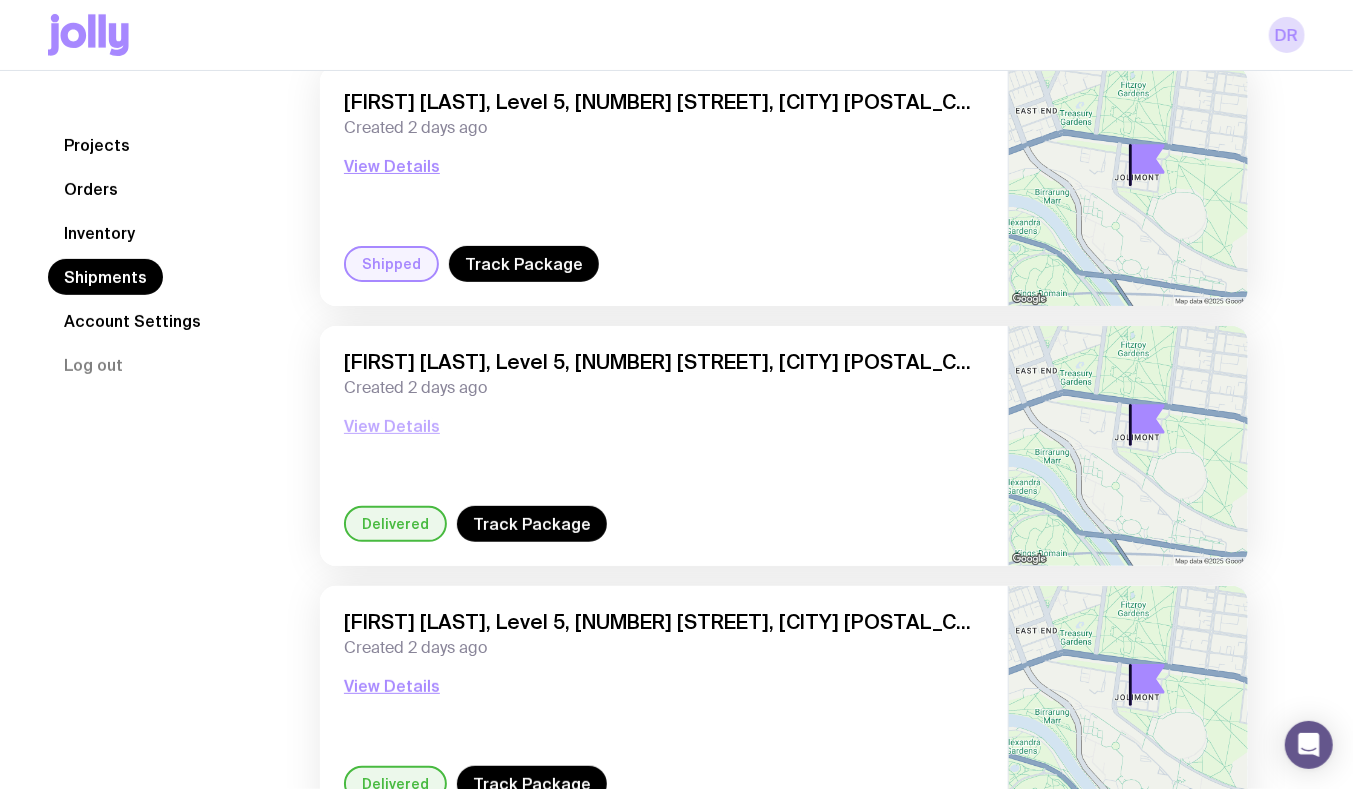 click on "View Details" at bounding box center [392, 426] 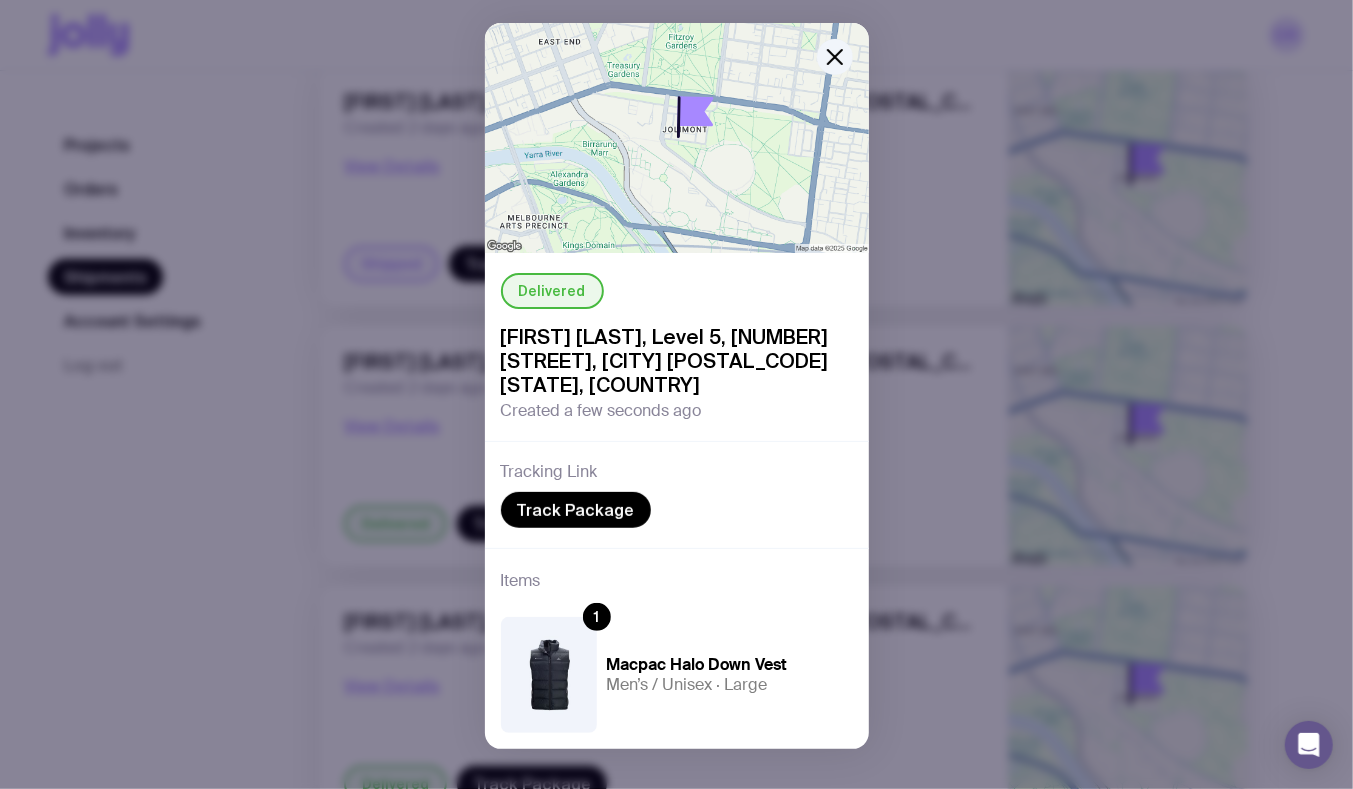 scroll, scrollTop: 63, scrollLeft: 0, axis: vertical 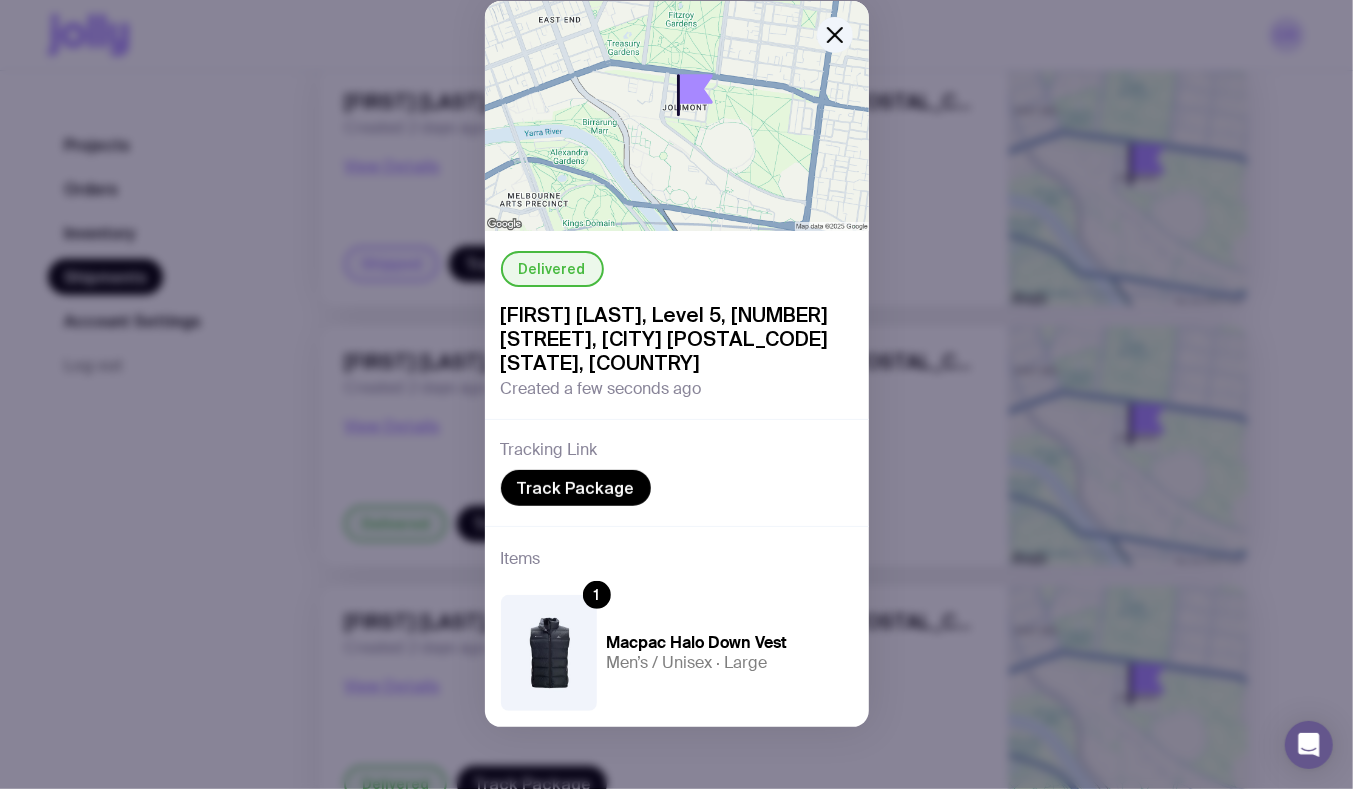 click on "Delivered [FIRST] [LAST], Level 5, [NUMBER] [STREET], [CITY] [POSTAL_CODE] [STATE], [COUNTRY]  Created a few seconds ago Tracking Link  Track Package  Items 1 Macpac Halo Down Vest Men’s / Unisex · Large" 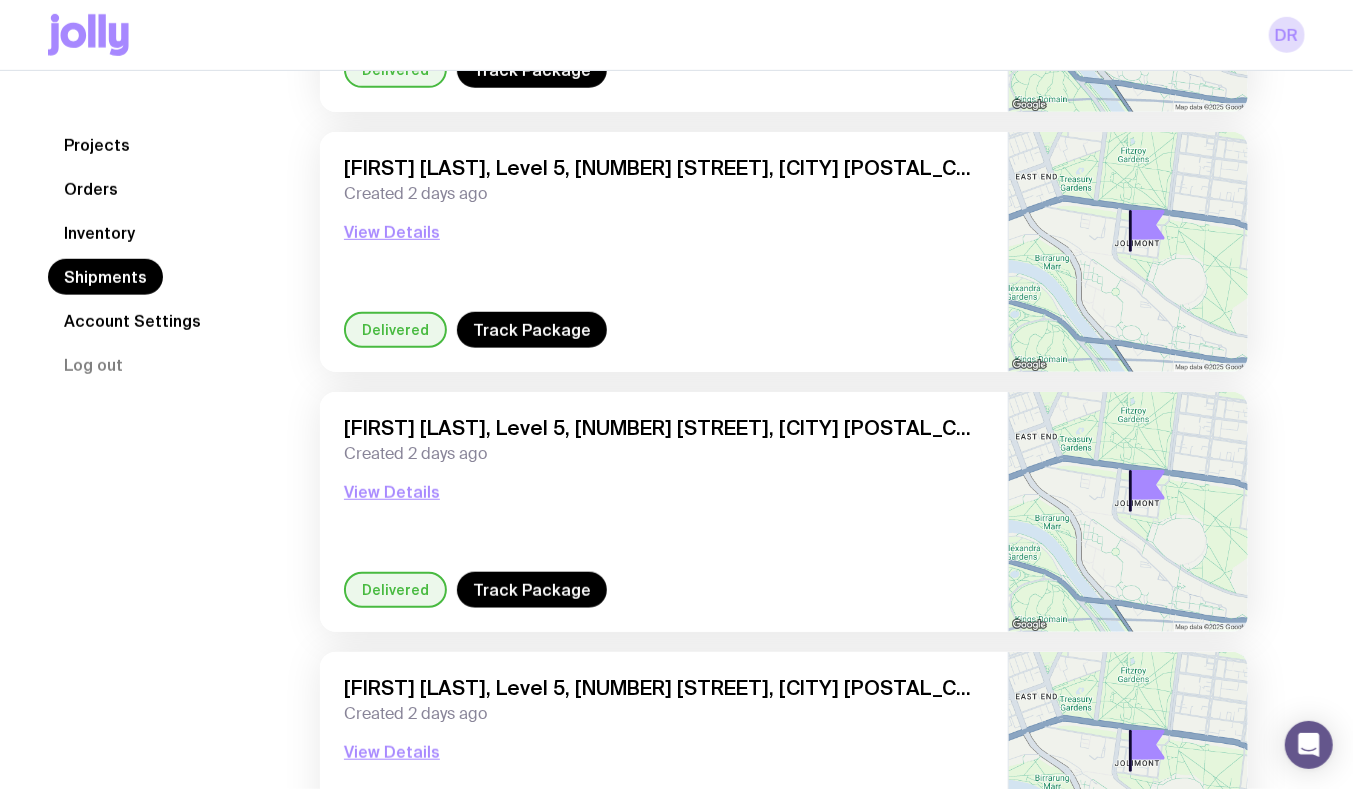 scroll, scrollTop: 636, scrollLeft: 0, axis: vertical 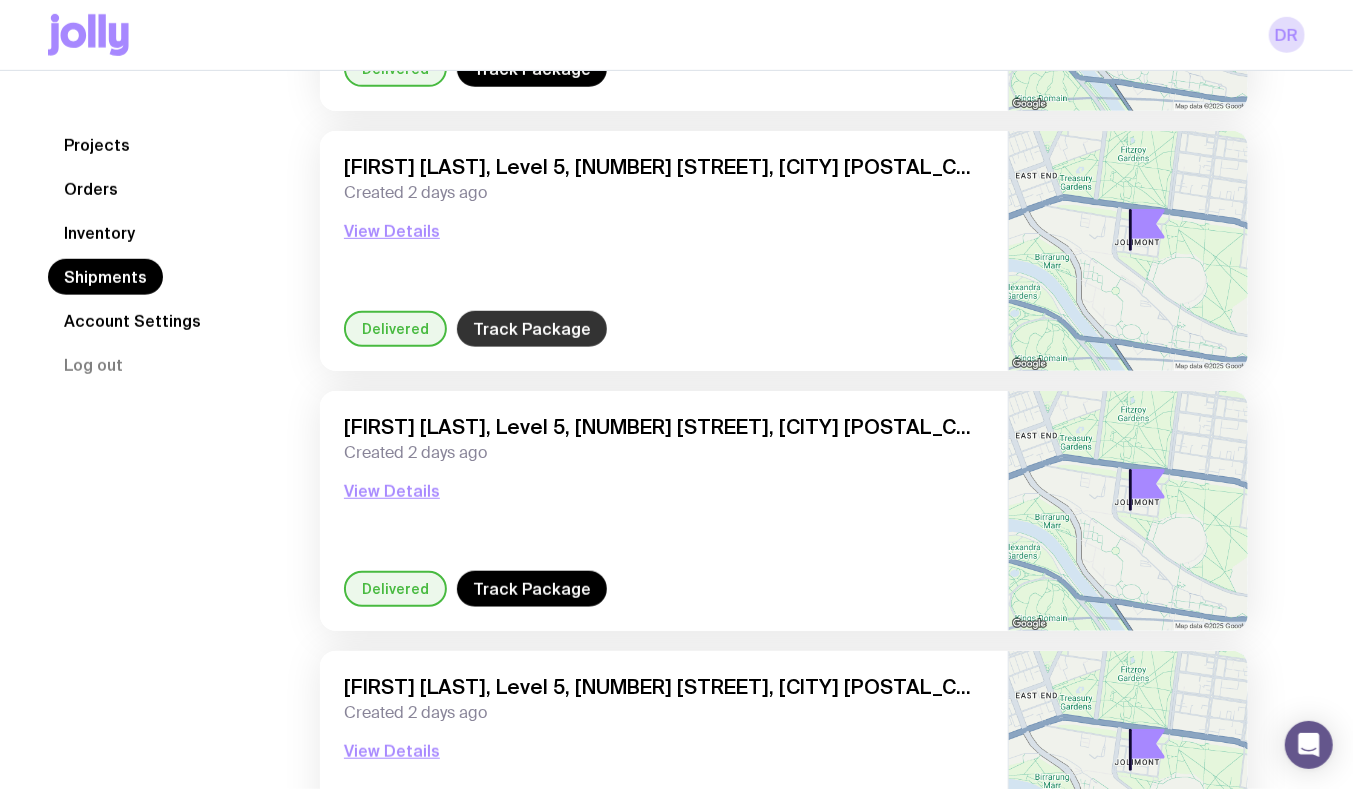 click on "Track Package" at bounding box center [532, 329] 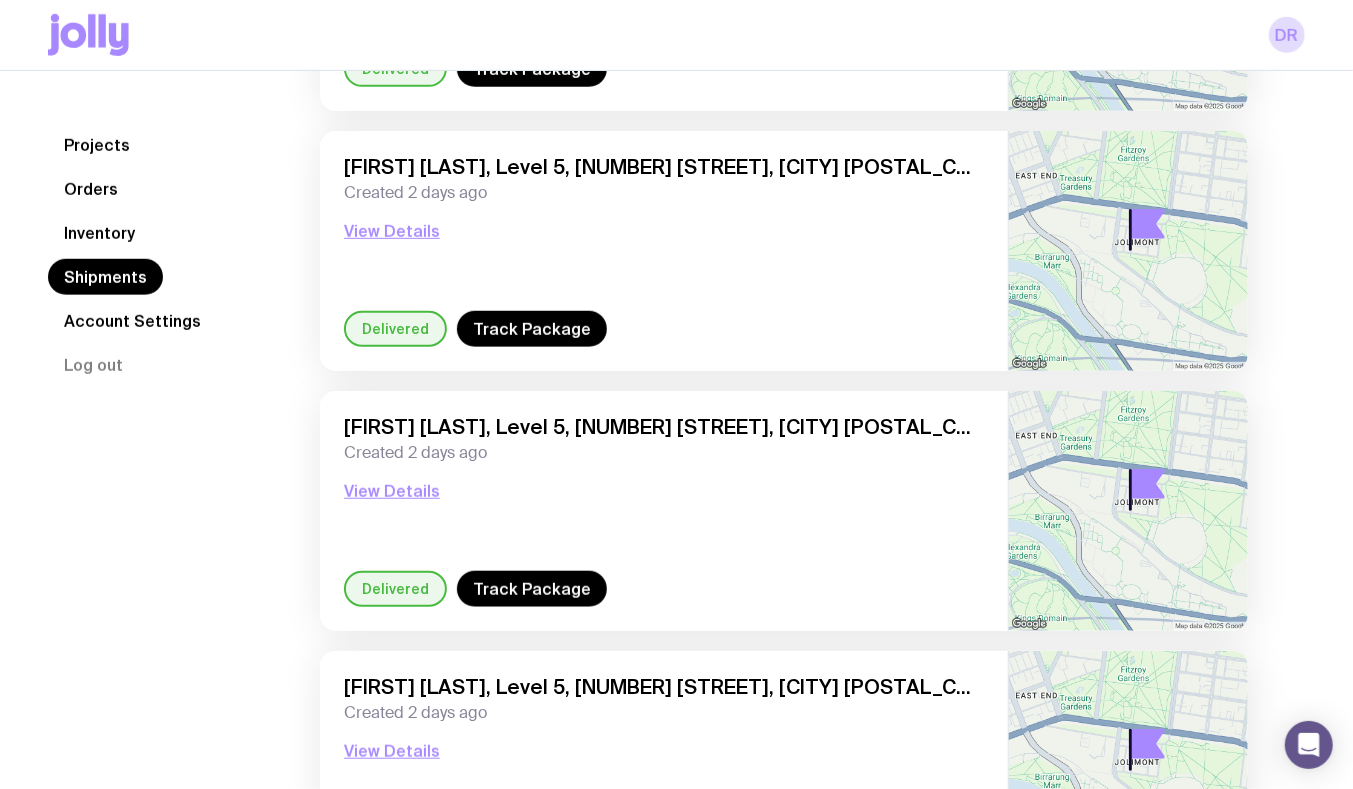 click on "Projects Orders Inventory Shipments Account Settings  Log out" at bounding box center (160, 307) 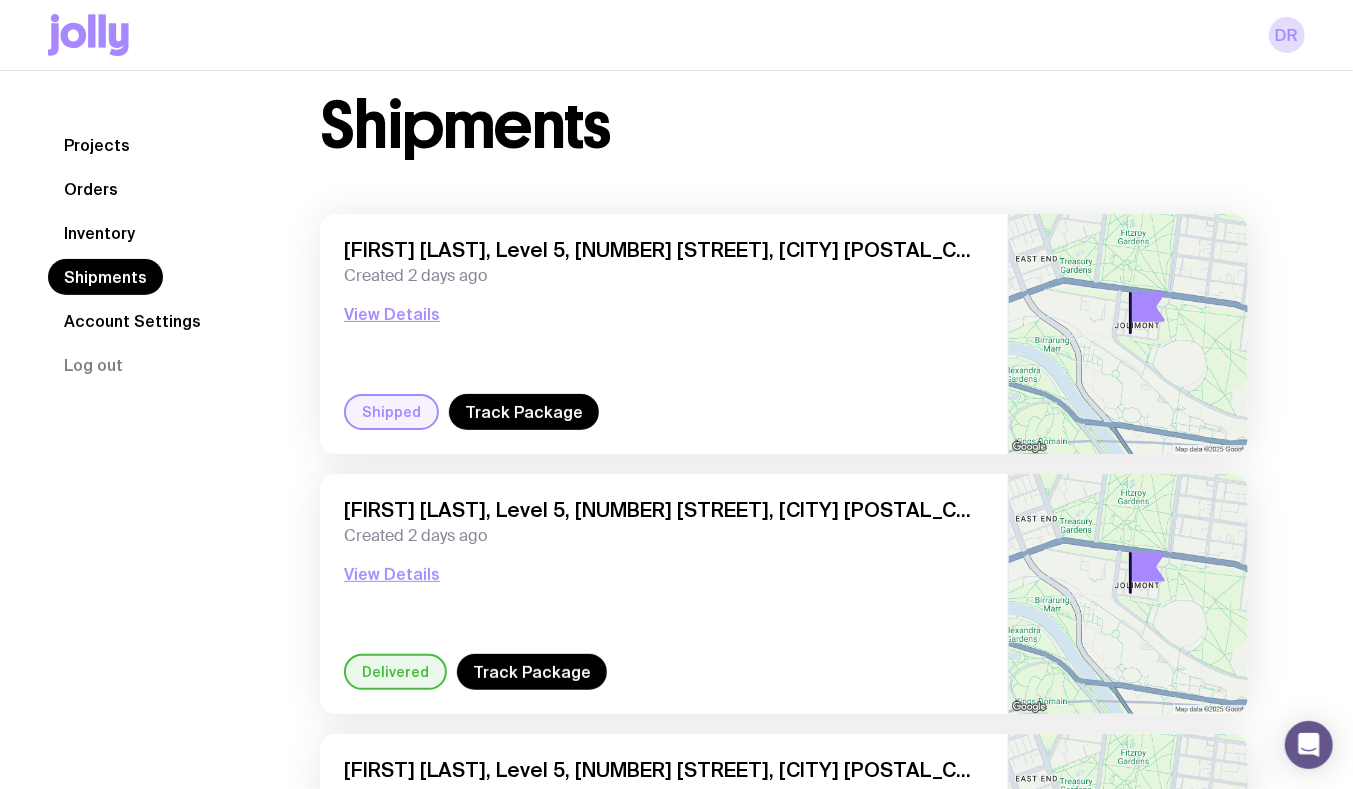 scroll, scrollTop: 0, scrollLeft: 0, axis: both 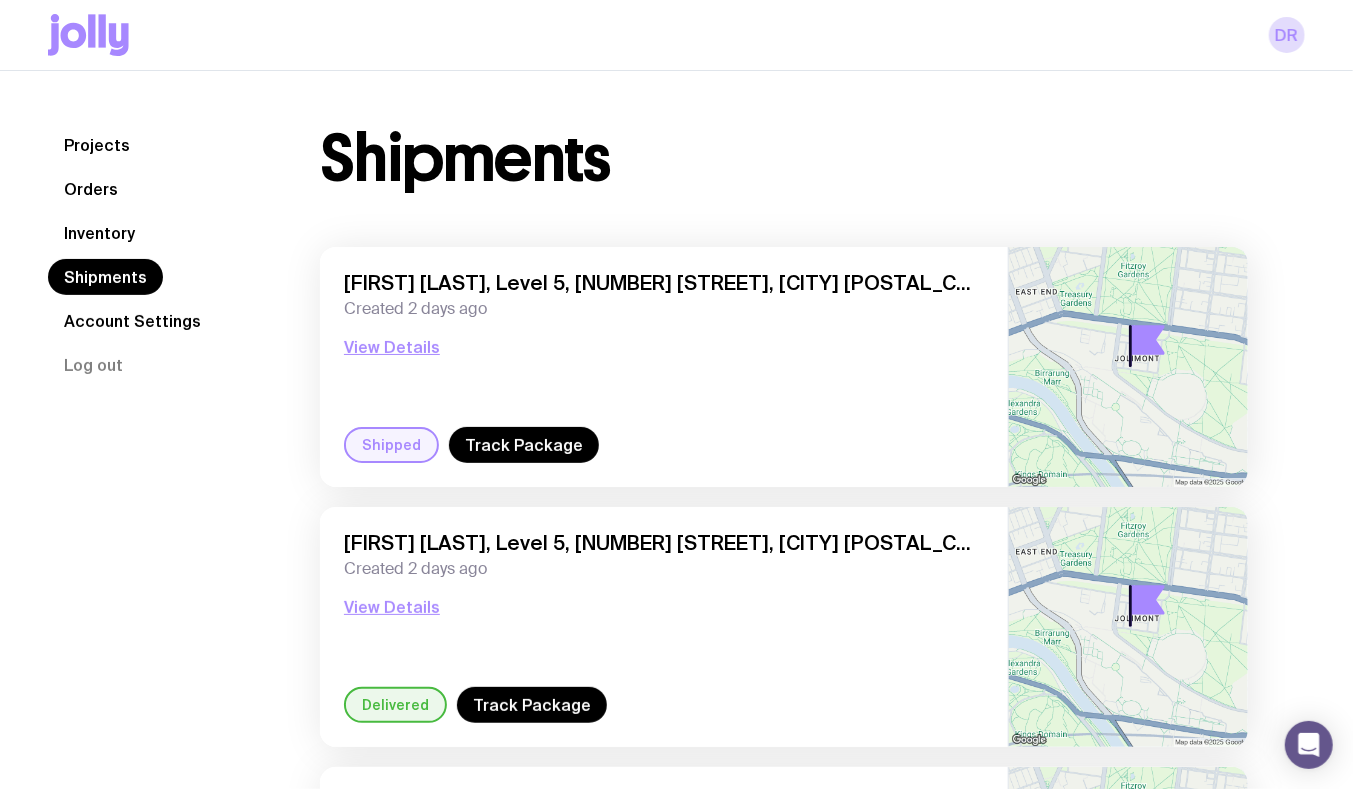 click on "Shipments [FIRST] [LAST], Level 5, [NUMBER] [STREET], [CITY] [POSTAL_CODE] [STATE], [COUNTRY]  Created 2 days ago  View Details  Shipped  Track Package  [FIRST] [LAST], Level 5, [NUMBER] [STREET], [CITY] [POSTAL_CODE] [STATE], [COUNTRY]  Created 2 days ago  View Details  Delivered  Track Package  [FIRST] [LAST], Level 5, [NUMBER] [STREET], [CITY] [POSTAL_CODE] [STATE], [COUNTRY]  Created 2 days ago  View Details  Delivered  Track Package  [FIRST] [LAST], Level 5, [NUMBER] [STREET], [CITY] [POSTAL_CODE] [STATE], [COUNTRY]  Created 2 days ago  View Details  Delivered  Track Package  [FIRST] [LAST], Level 5, [NUMBER] [STREET], [CITY] [POSTAL_CODE] [STATE], [COUNTRY]  Created 2 days ago  View Details  Delivered  Track Package  [FIRST] [LAST], Level 5, [NUMBER] [STREET], [CITY] [POSTAL_CODE] [STATE], [COUNTRY]  Created 2 days ago  View Details  Delivered" at bounding box center [676, 967] 